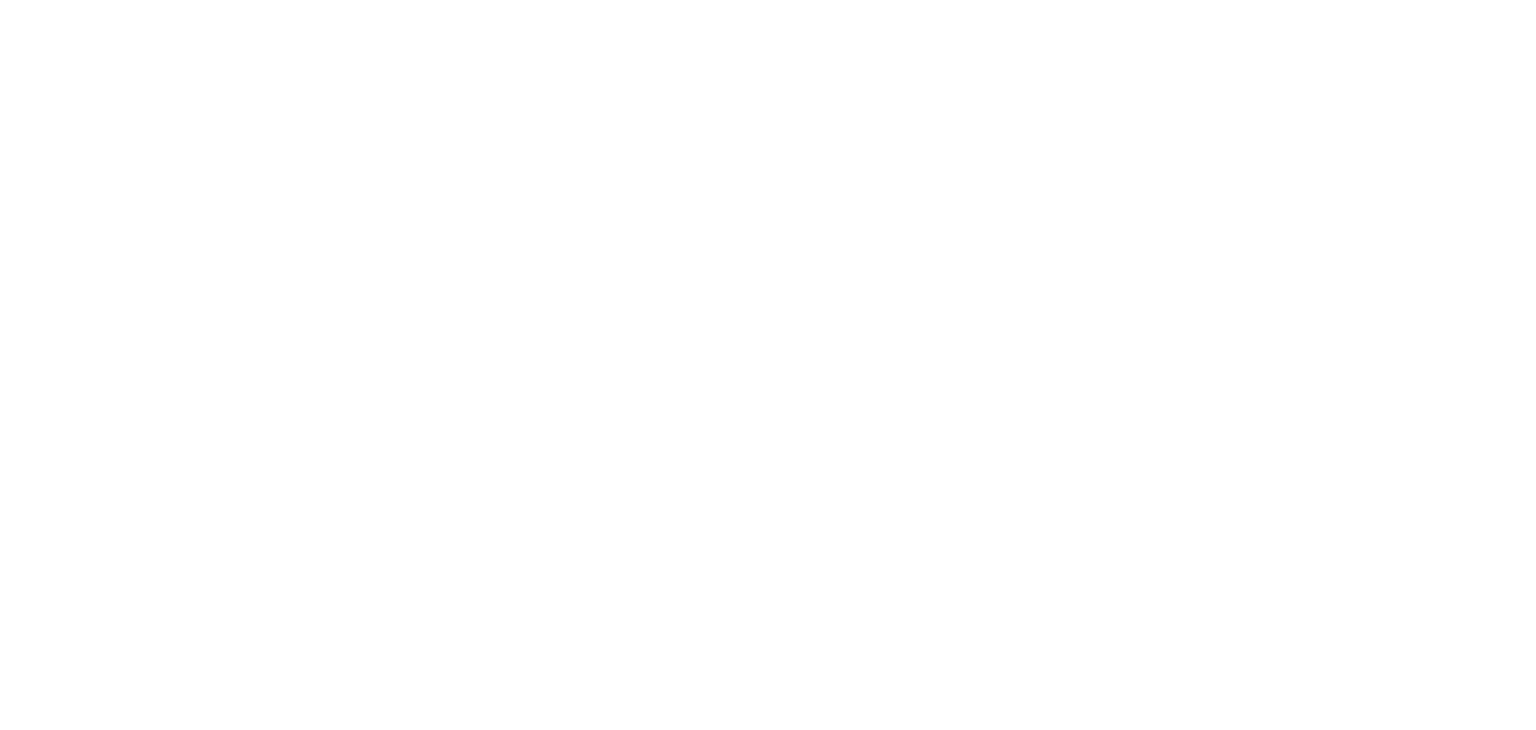 scroll, scrollTop: 0, scrollLeft: 0, axis: both 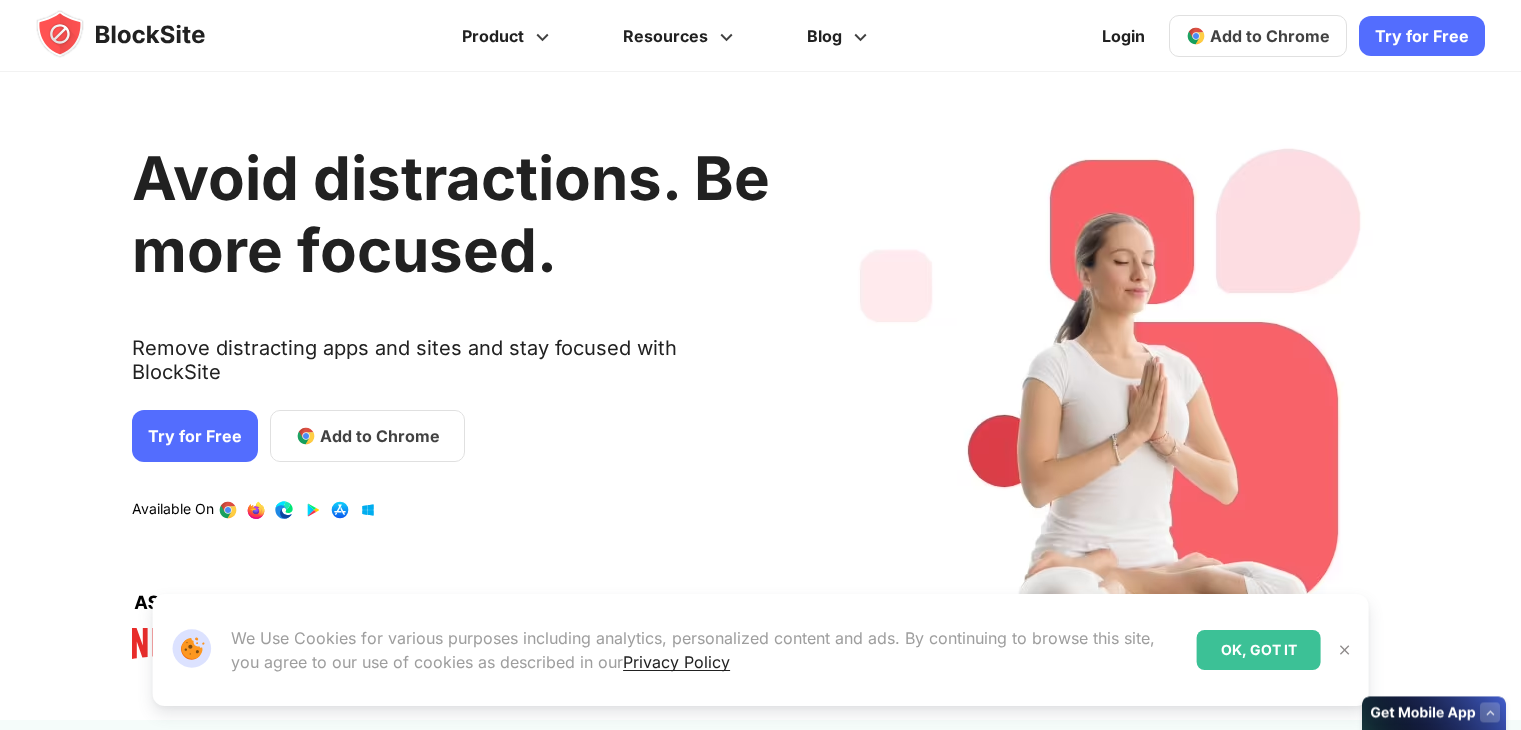 click at bounding box center [1117, 396] 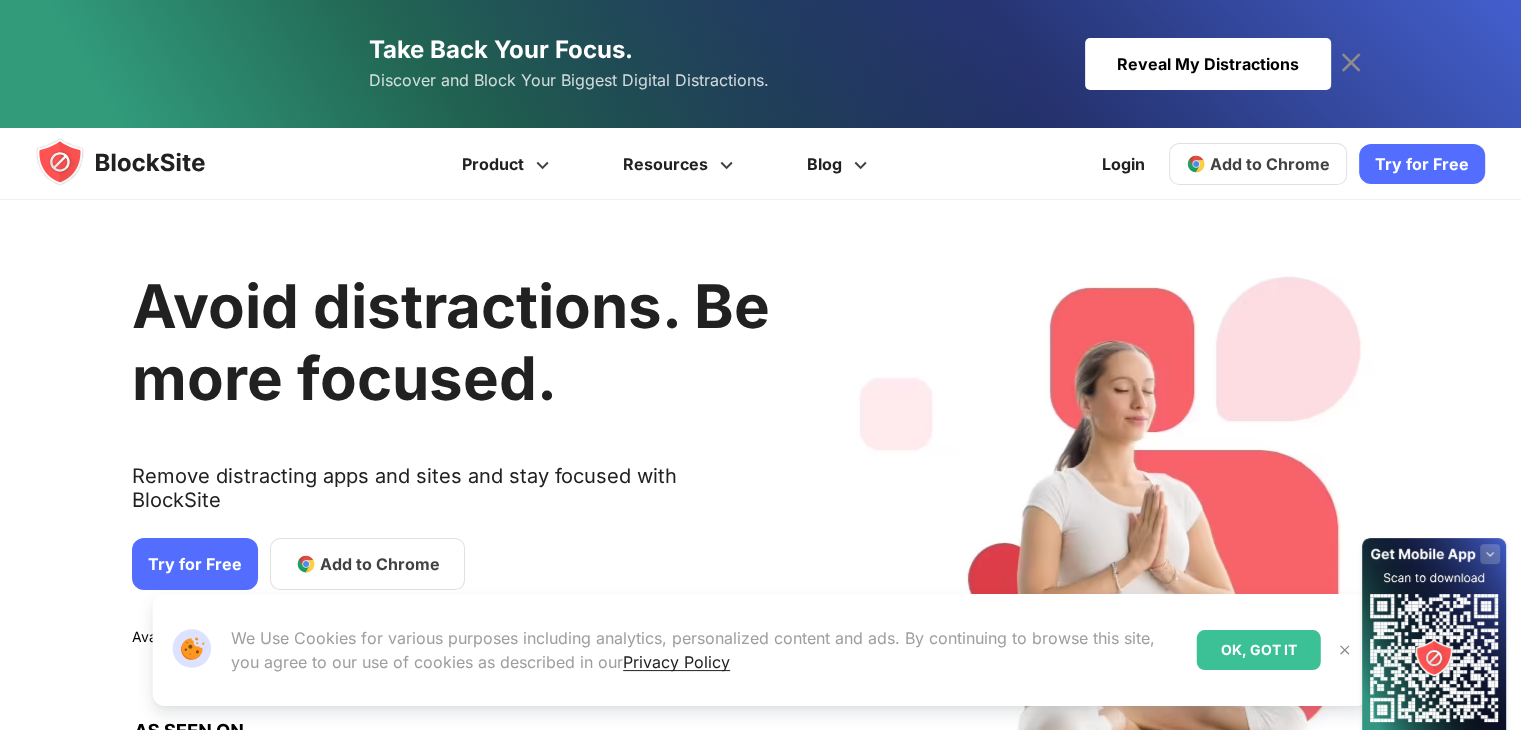 scroll, scrollTop: 0, scrollLeft: 0, axis: both 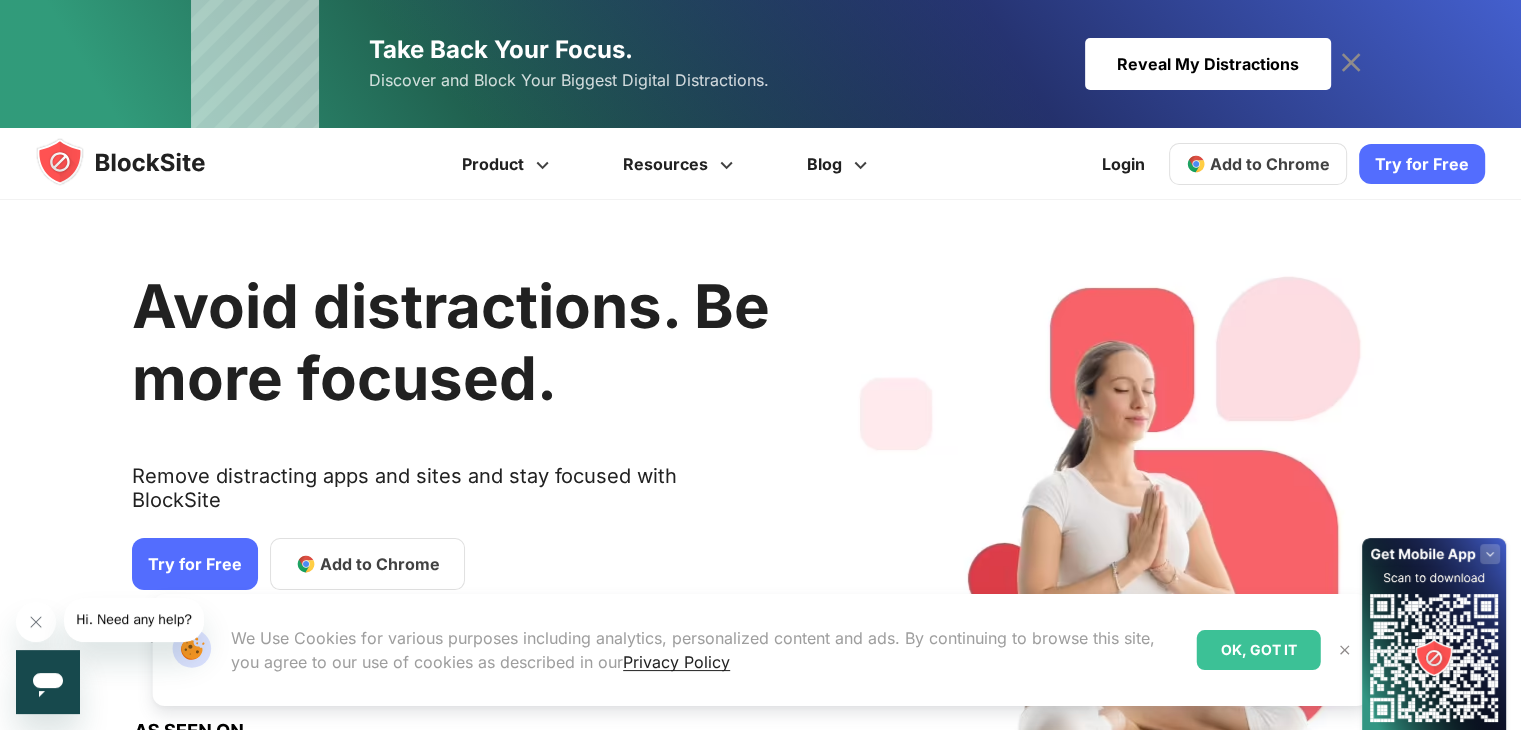 click 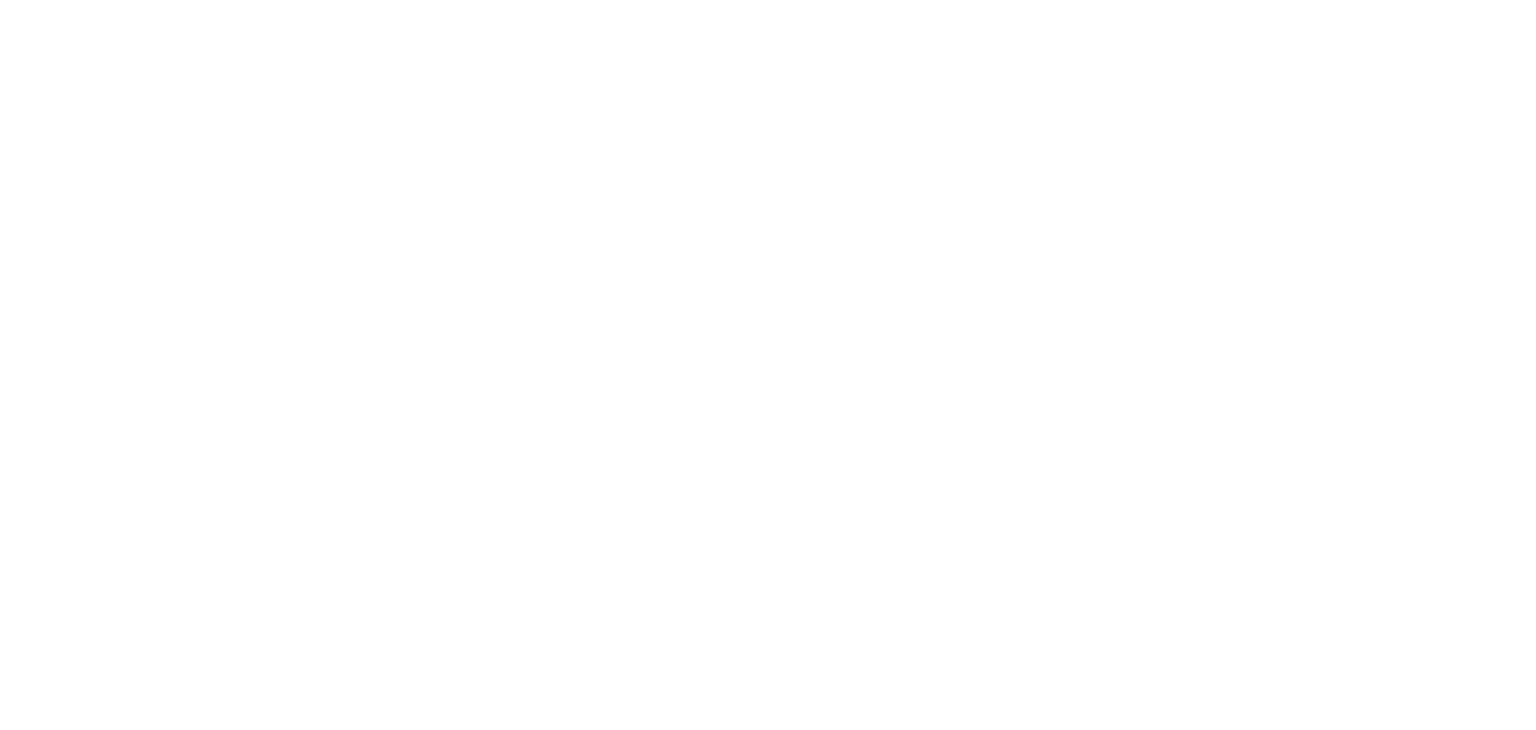 scroll, scrollTop: 0, scrollLeft: 0, axis: both 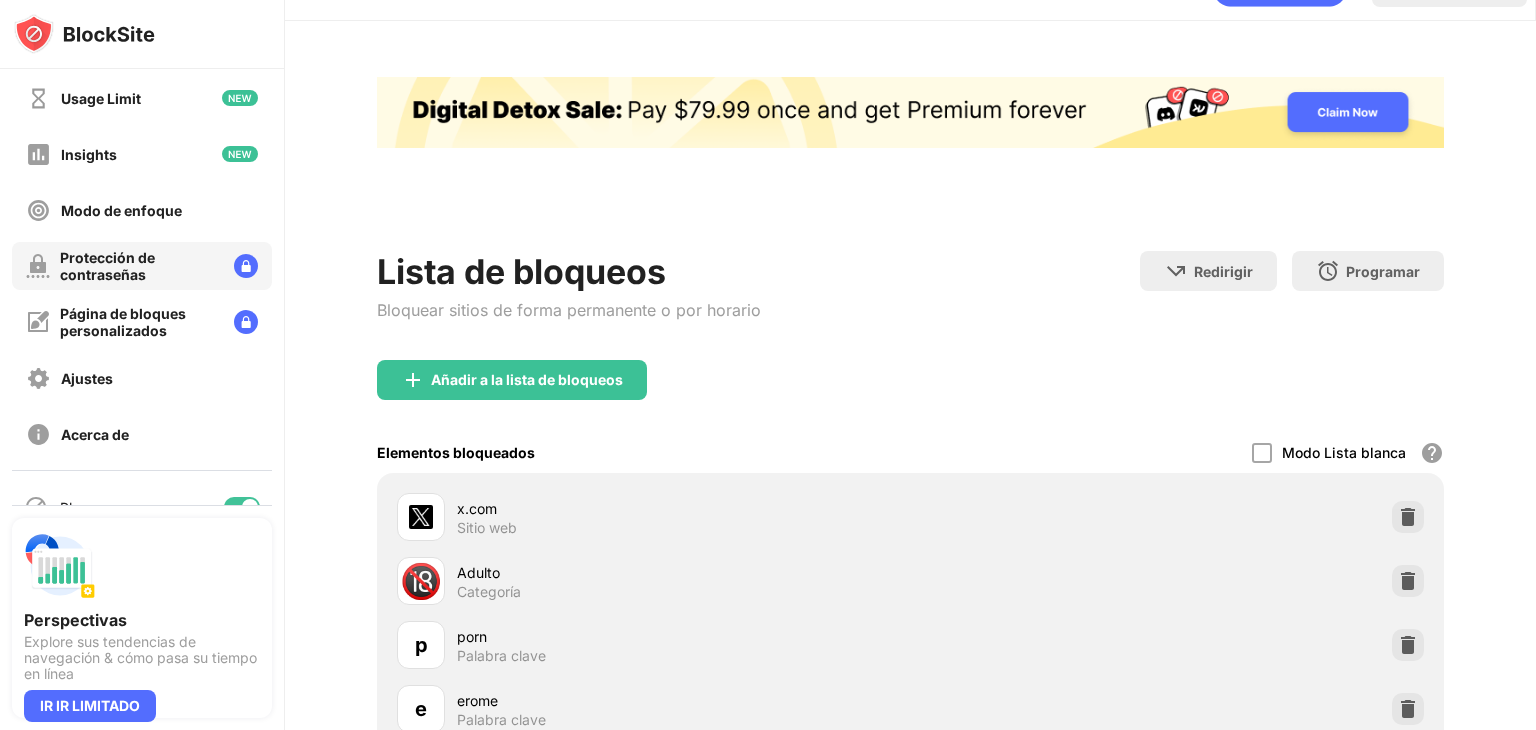 click on "Protección de contraseñas" at bounding box center [139, 266] 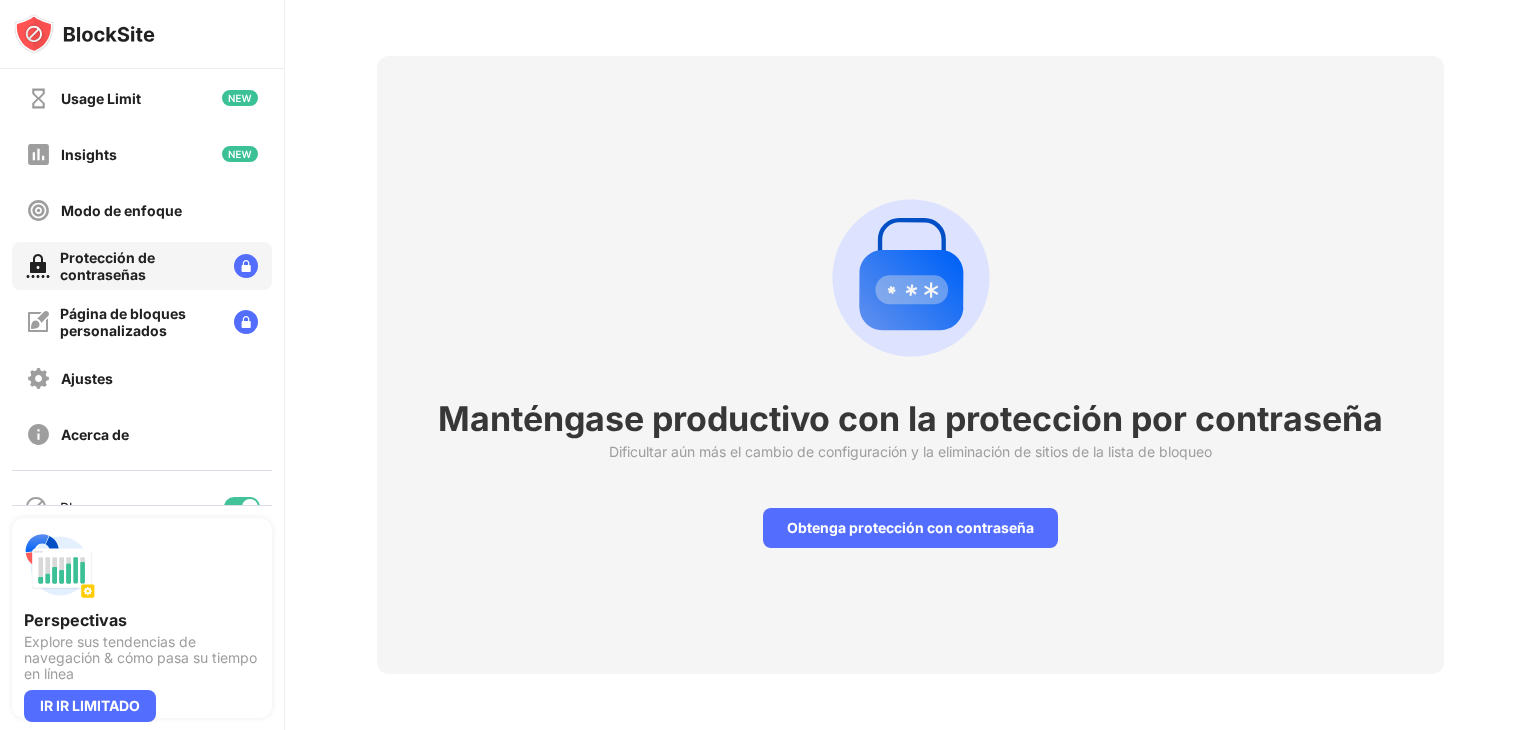 scroll, scrollTop: 84, scrollLeft: 0, axis: vertical 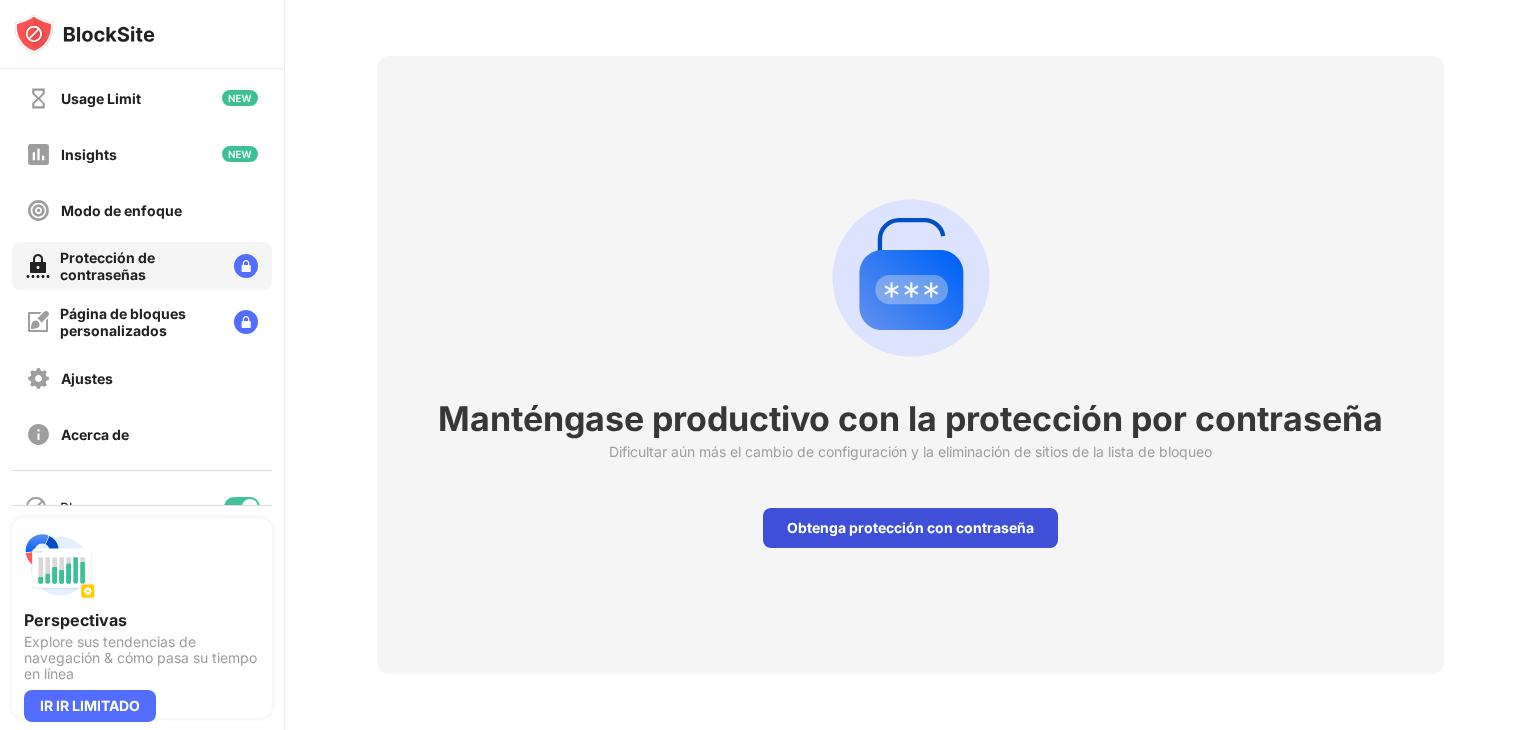click on "Obtenga protección con contraseña" at bounding box center [910, 528] 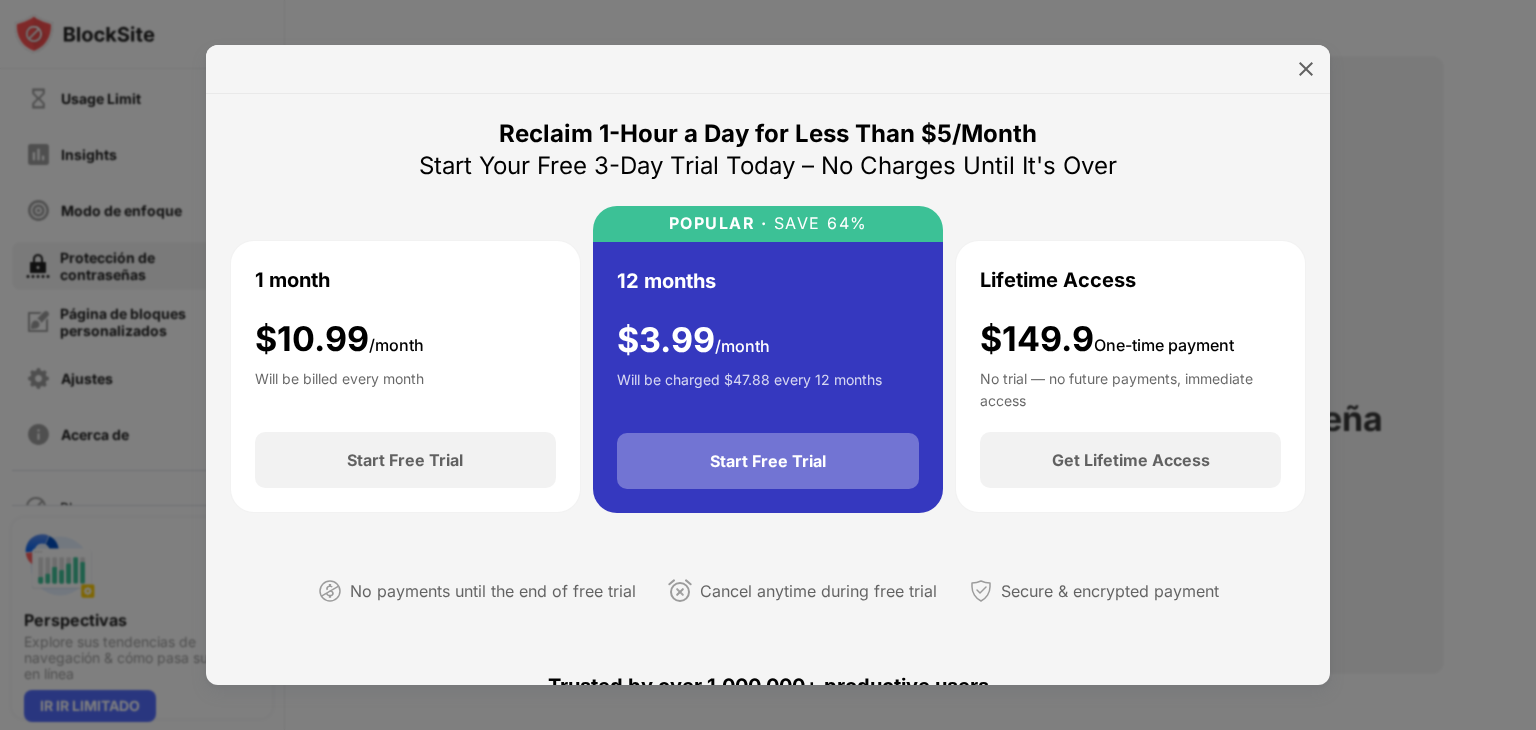 click on "Start Free Trial" at bounding box center (768, 461) 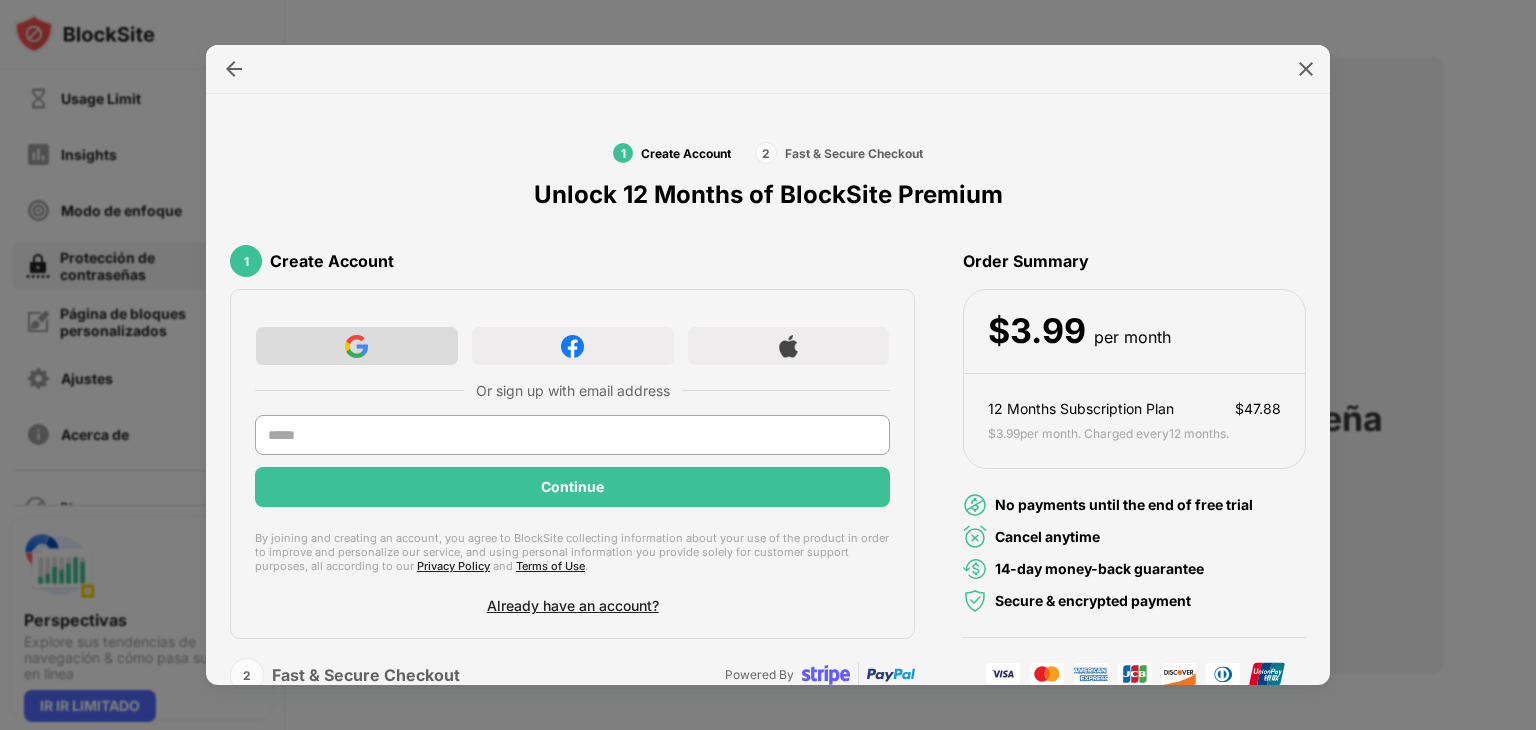 click at bounding box center (356, 346) 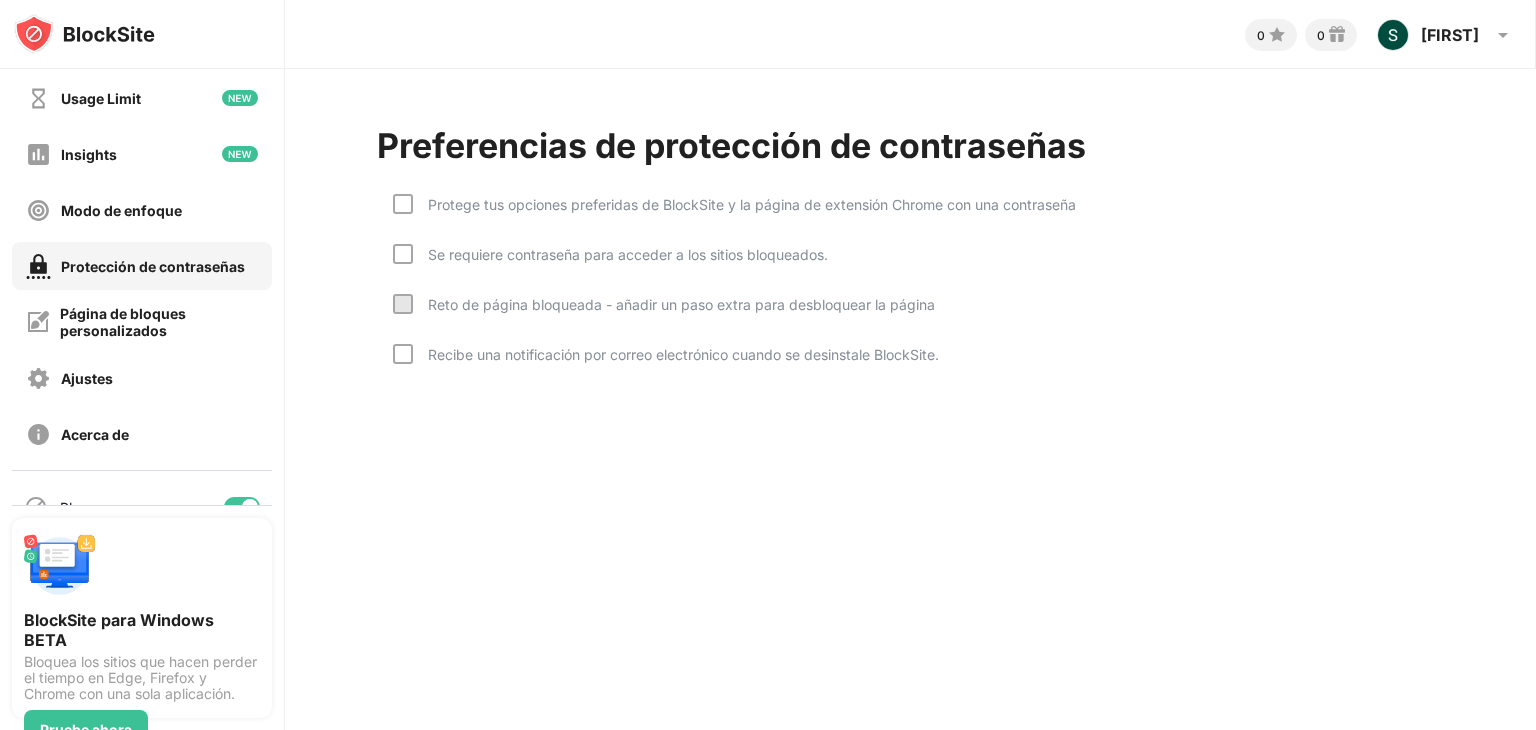 scroll, scrollTop: 0, scrollLeft: 0, axis: both 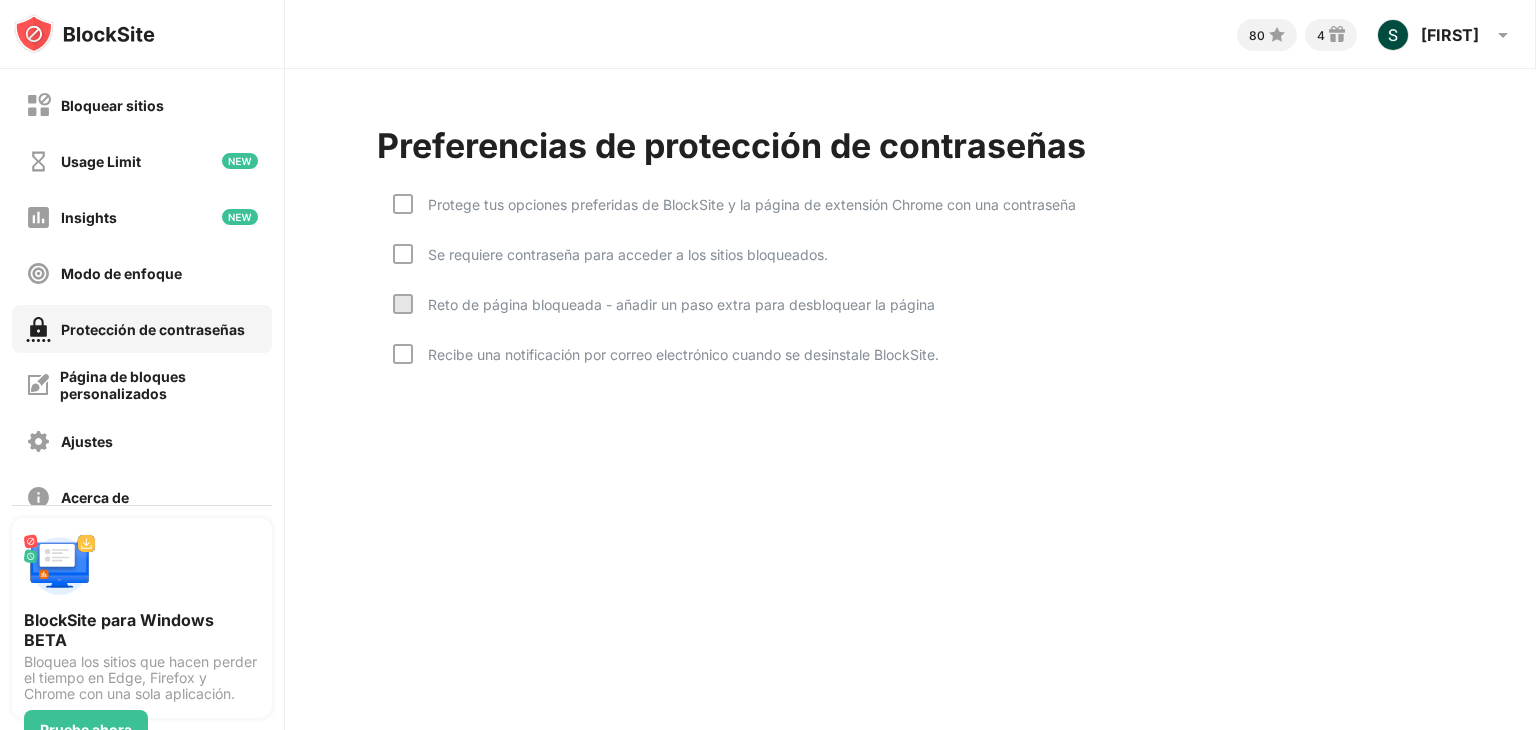 click on "Protección de contraseñas" at bounding box center (153, 329) 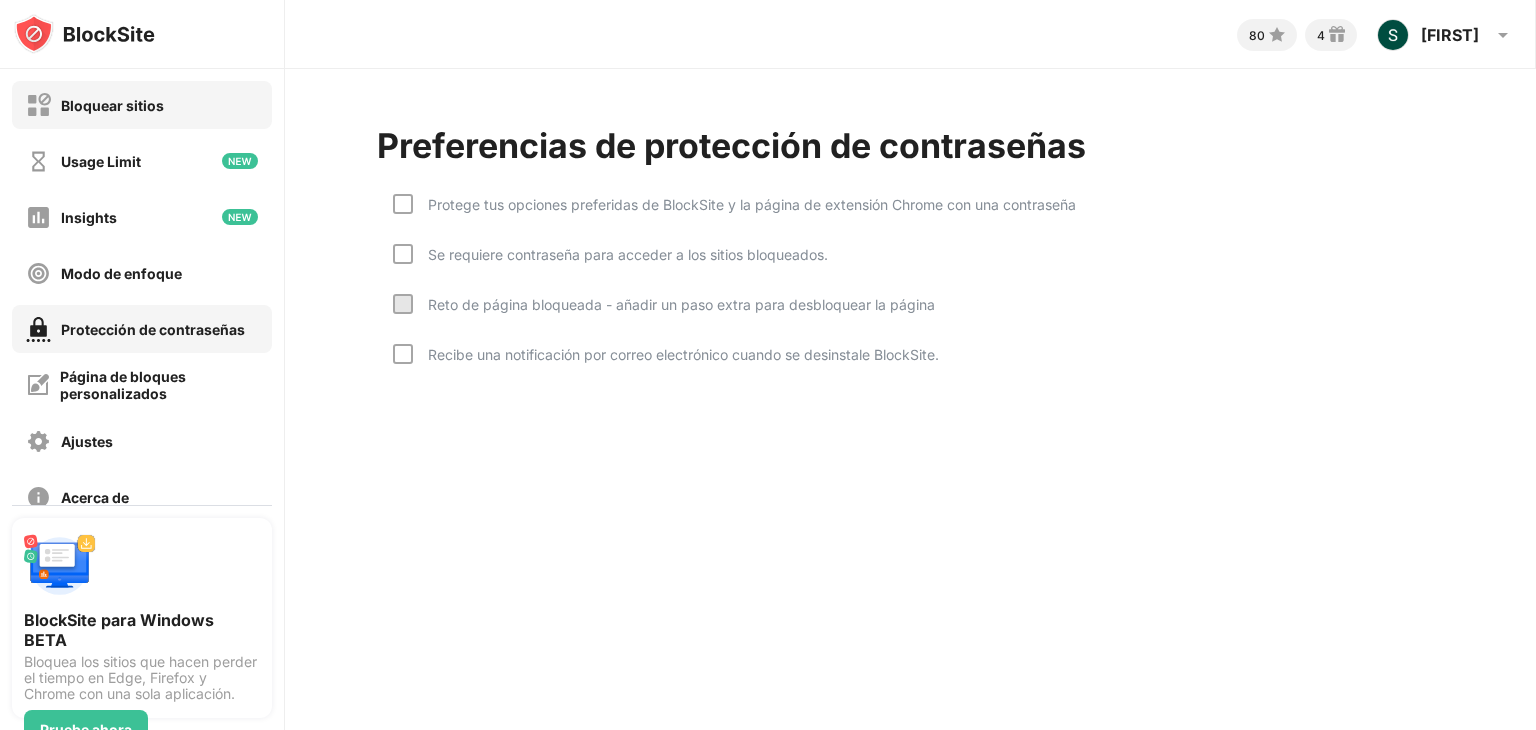 click on "Bloquear sitios" at bounding box center (112, 105) 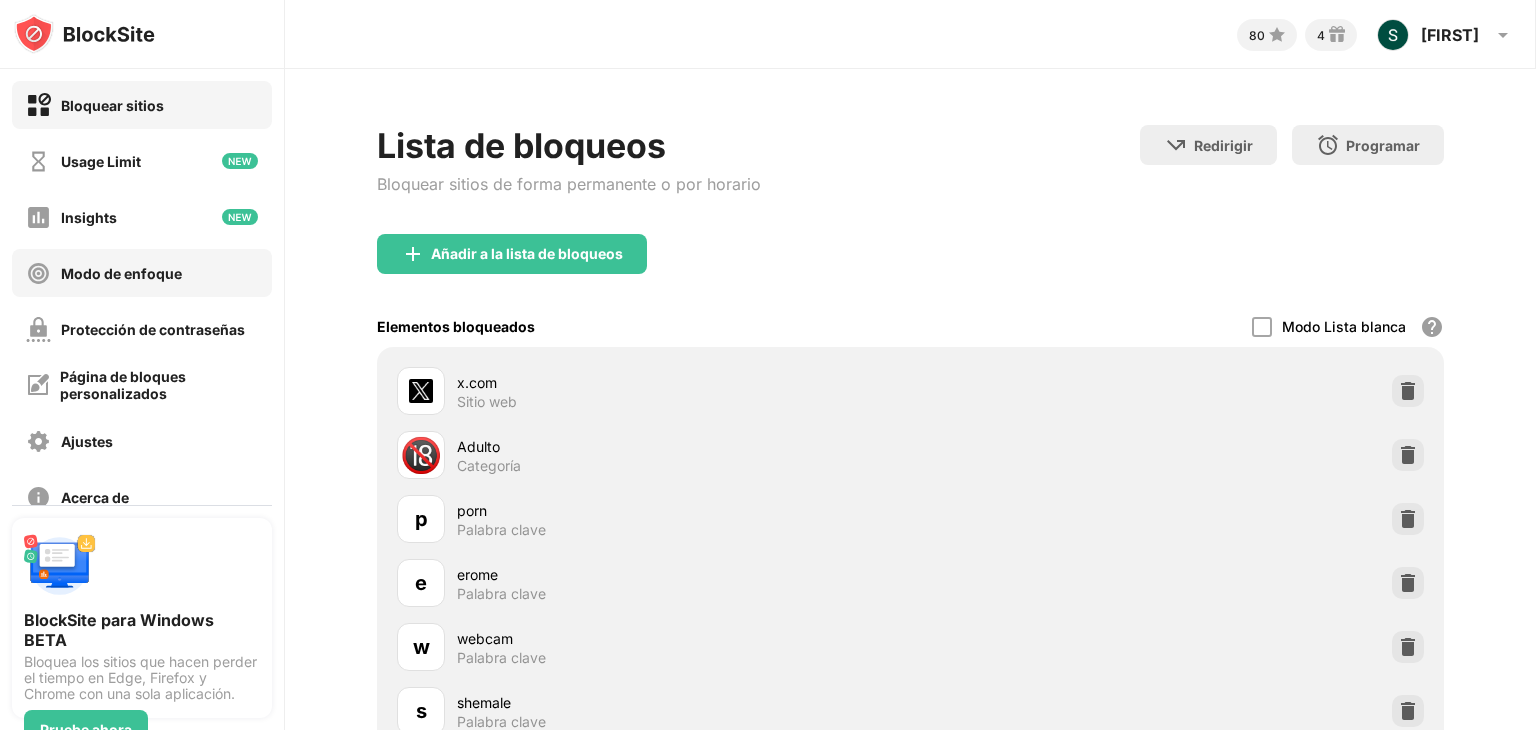 click on "Modo de enfoque" at bounding box center [121, 273] 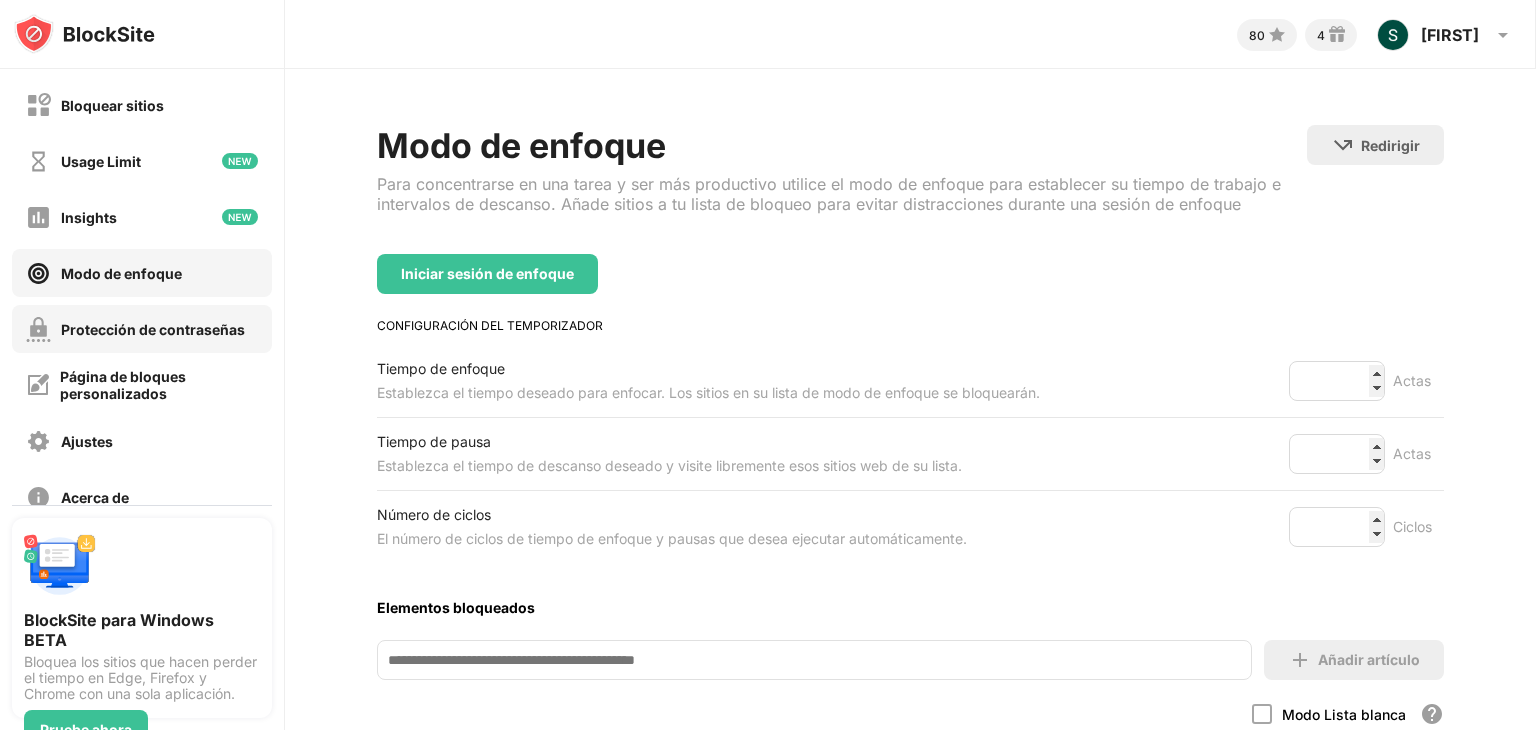 click on "Protección de contraseñas" at bounding box center (153, 329) 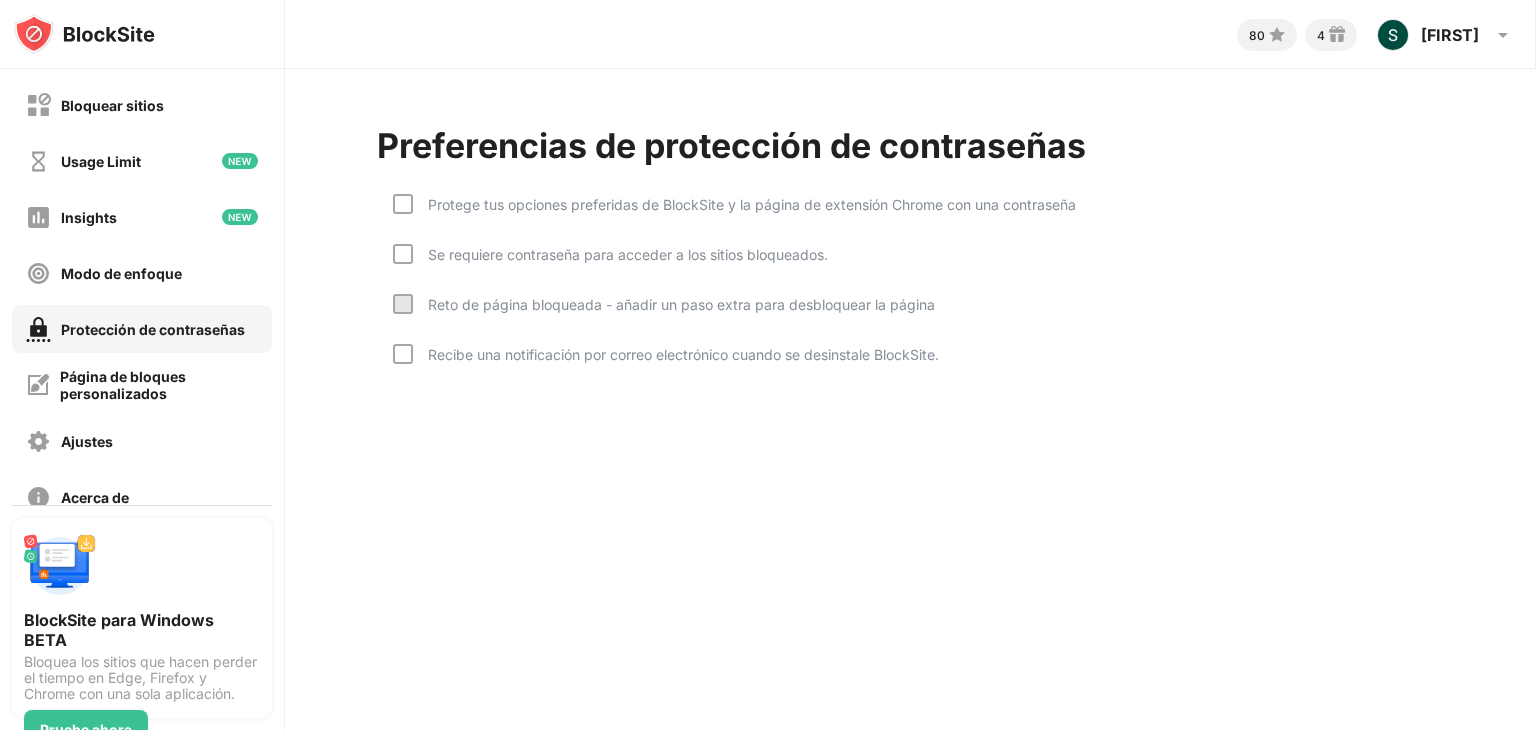 click on "Se requiere contraseña para acceder a los sitios bloqueados." at bounding box center [610, 269] 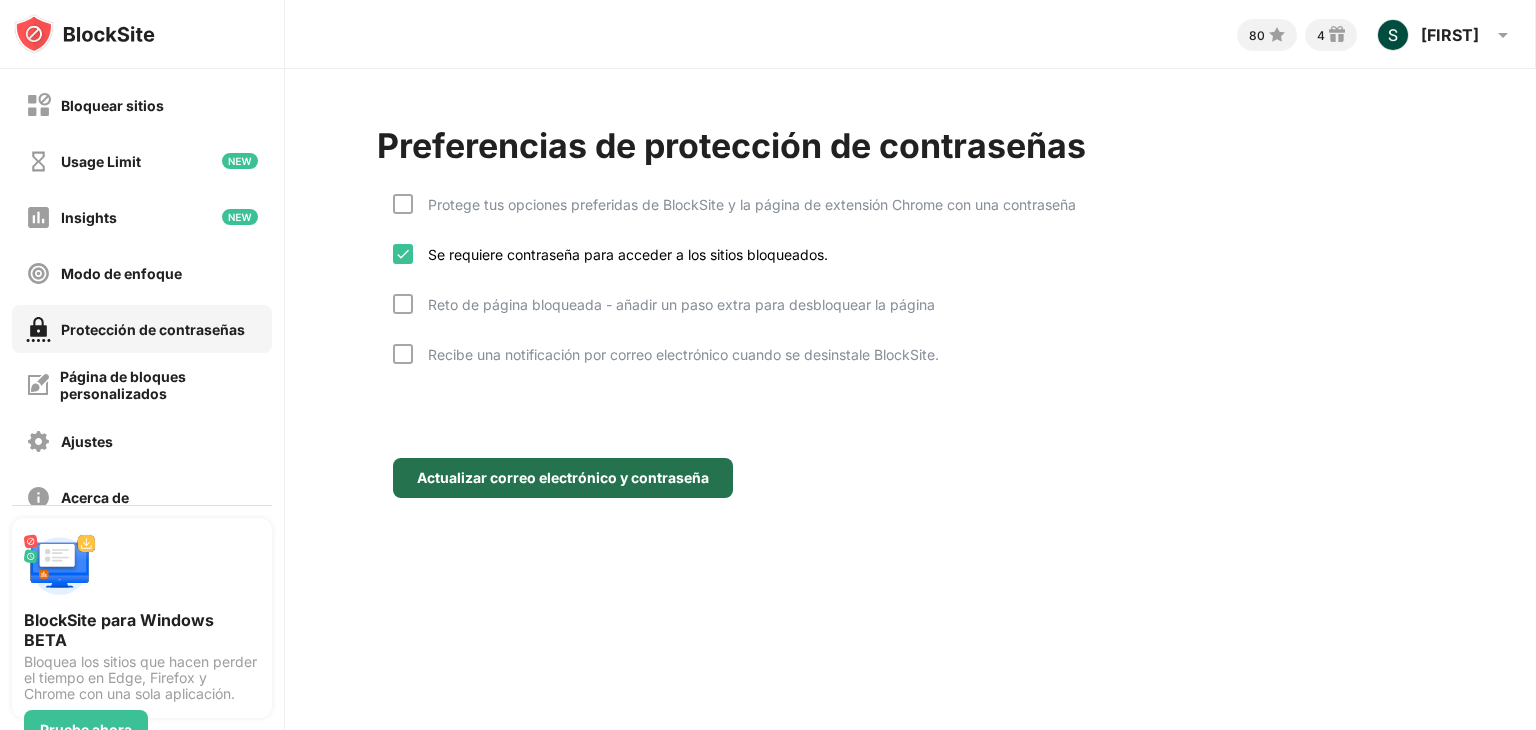 click on "Actualizar correo electrónico y contraseña" at bounding box center (563, 478) 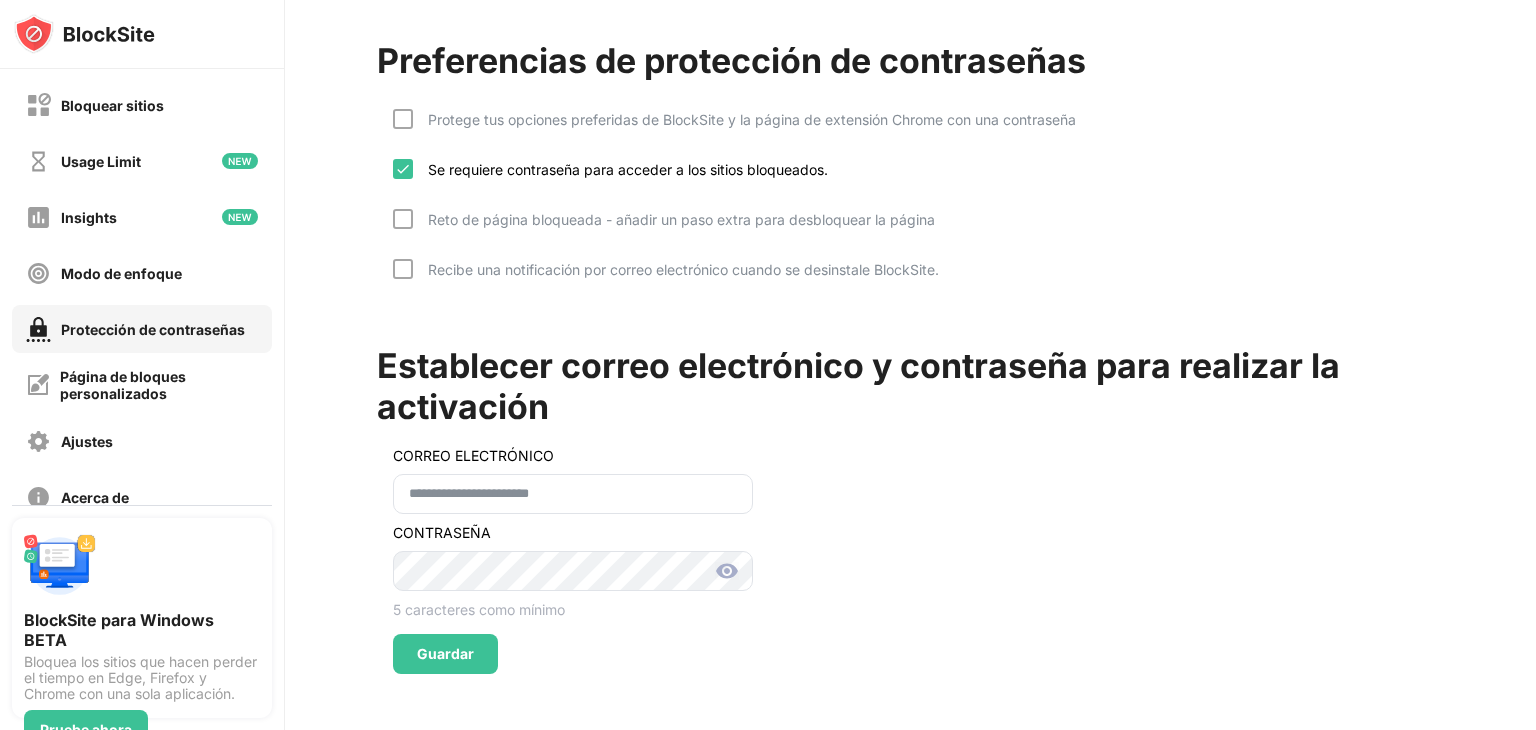 scroll, scrollTop: 0, scrollLeft: 0, axis: both 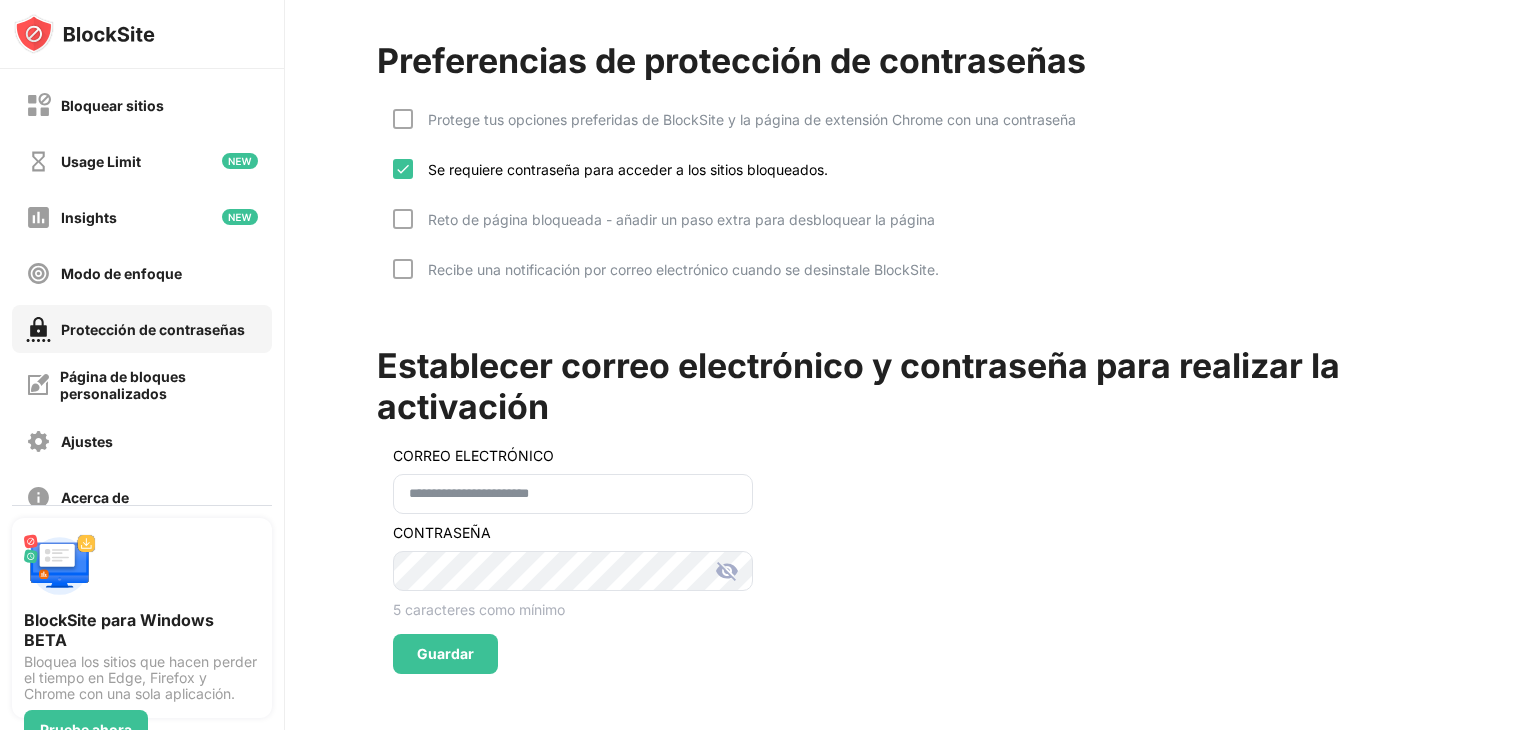 click at bounding box center (727, 571) 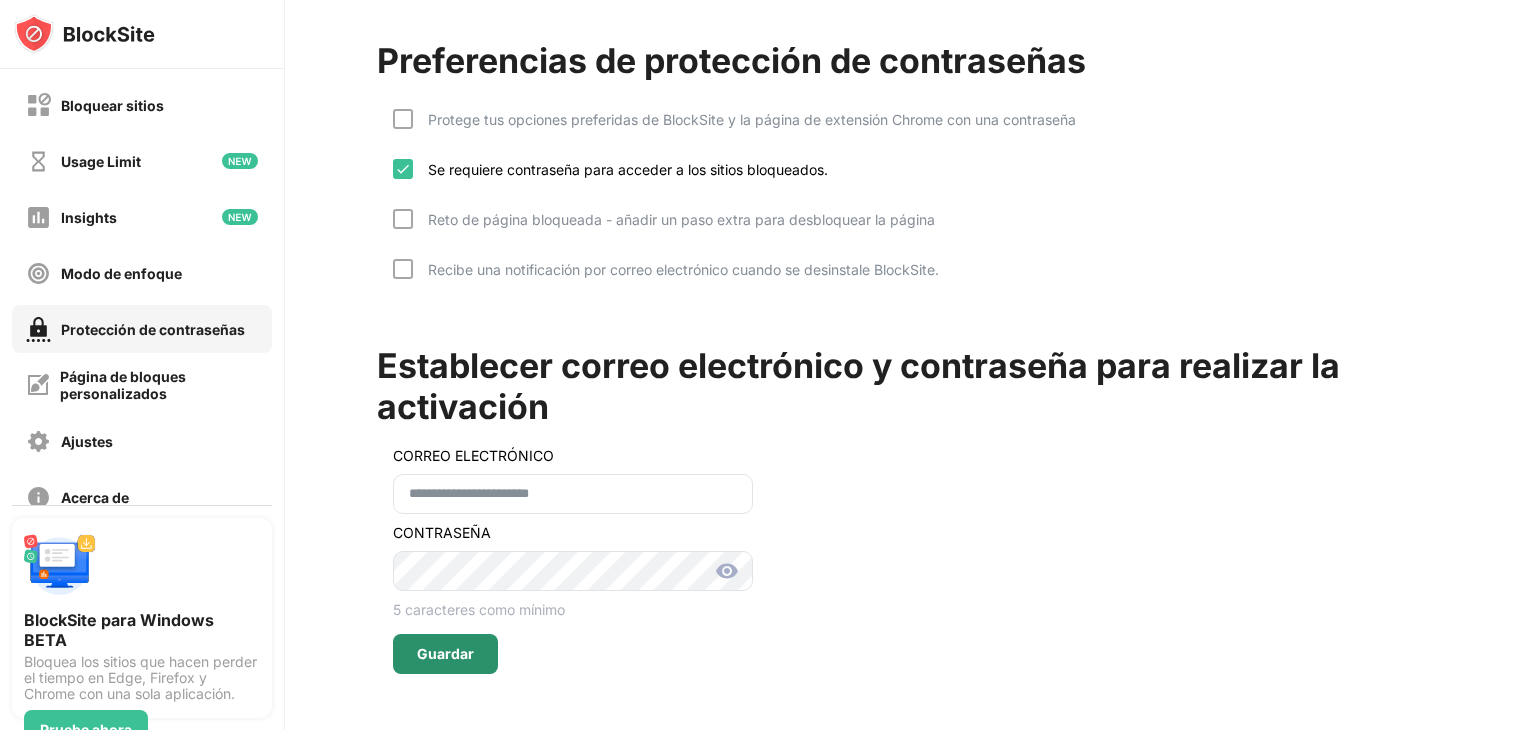 click on "Guardar" at bounding box center [445, 654] 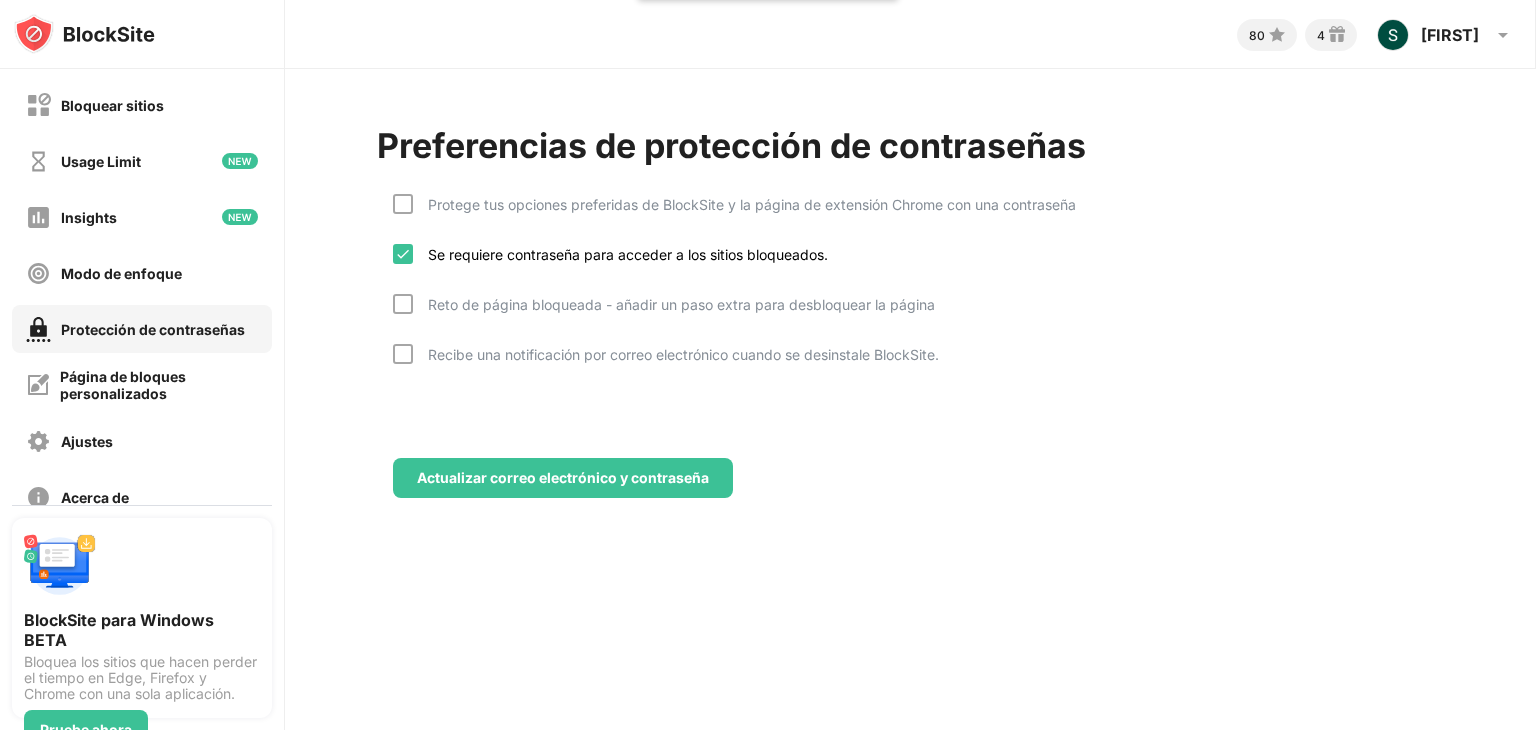 scroll, scrollTop: 0, scrollLeft: 0, axis: both 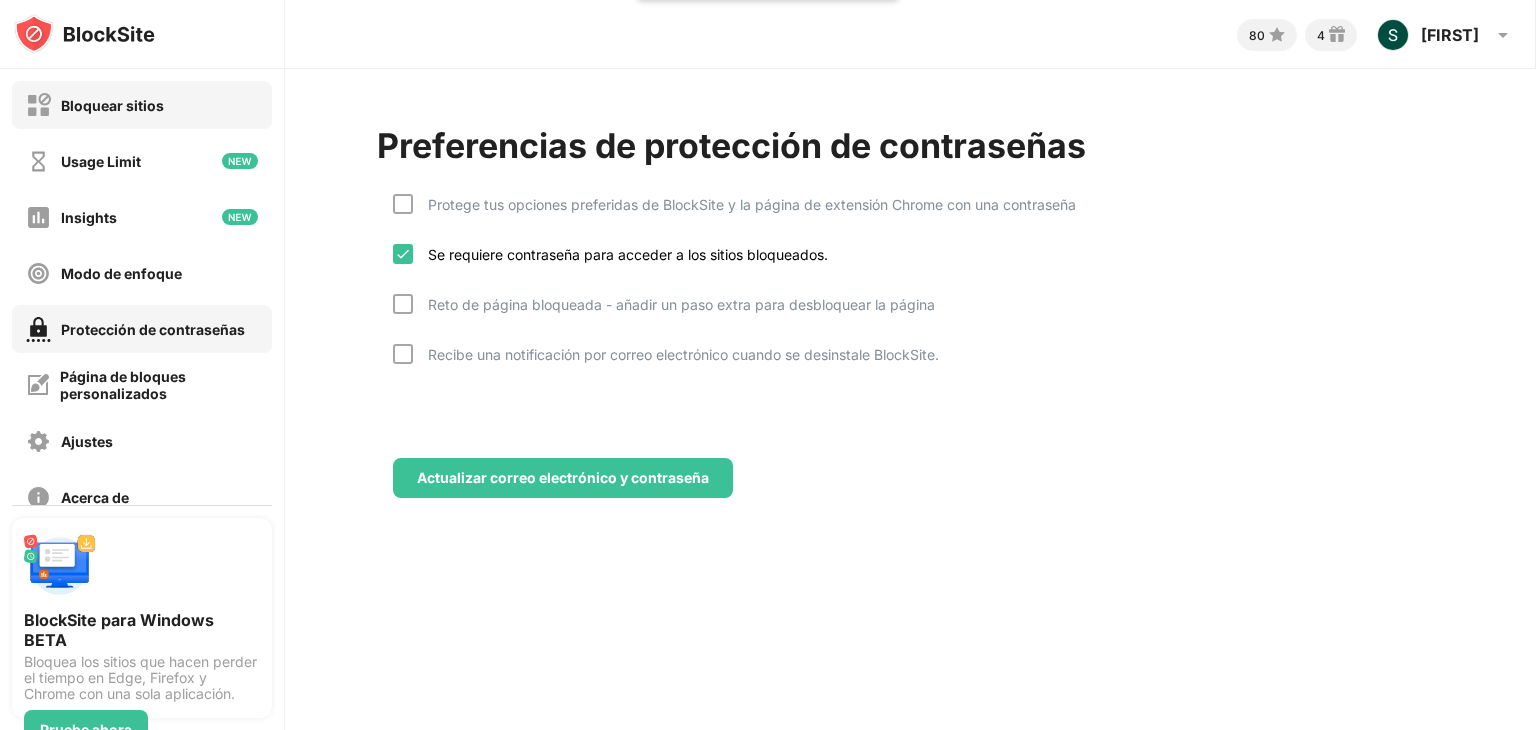 click on "Bloquear sitios" at bounding box center [112, 105] 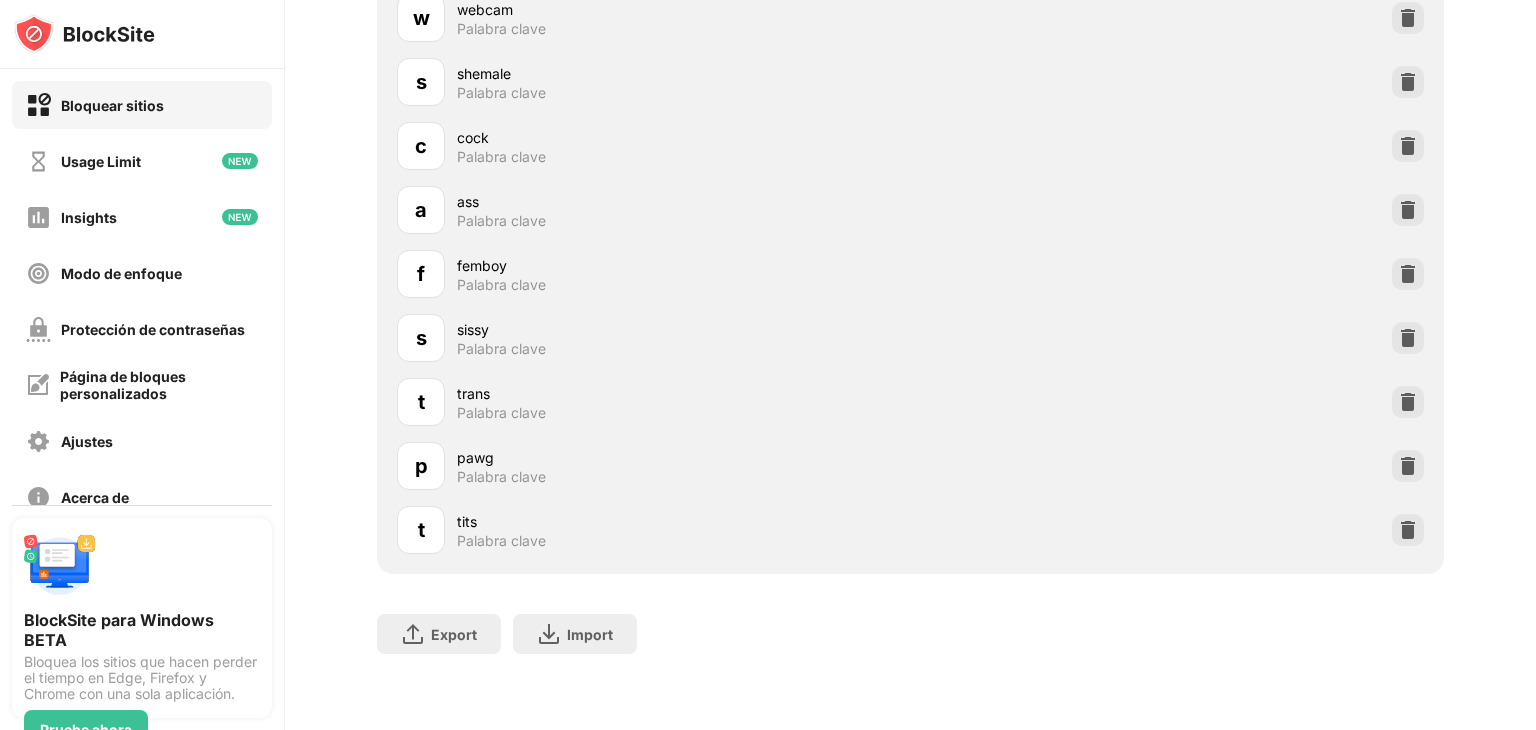 scroll, scrollTop: 137, scrollLeft: 0, axis: vertical 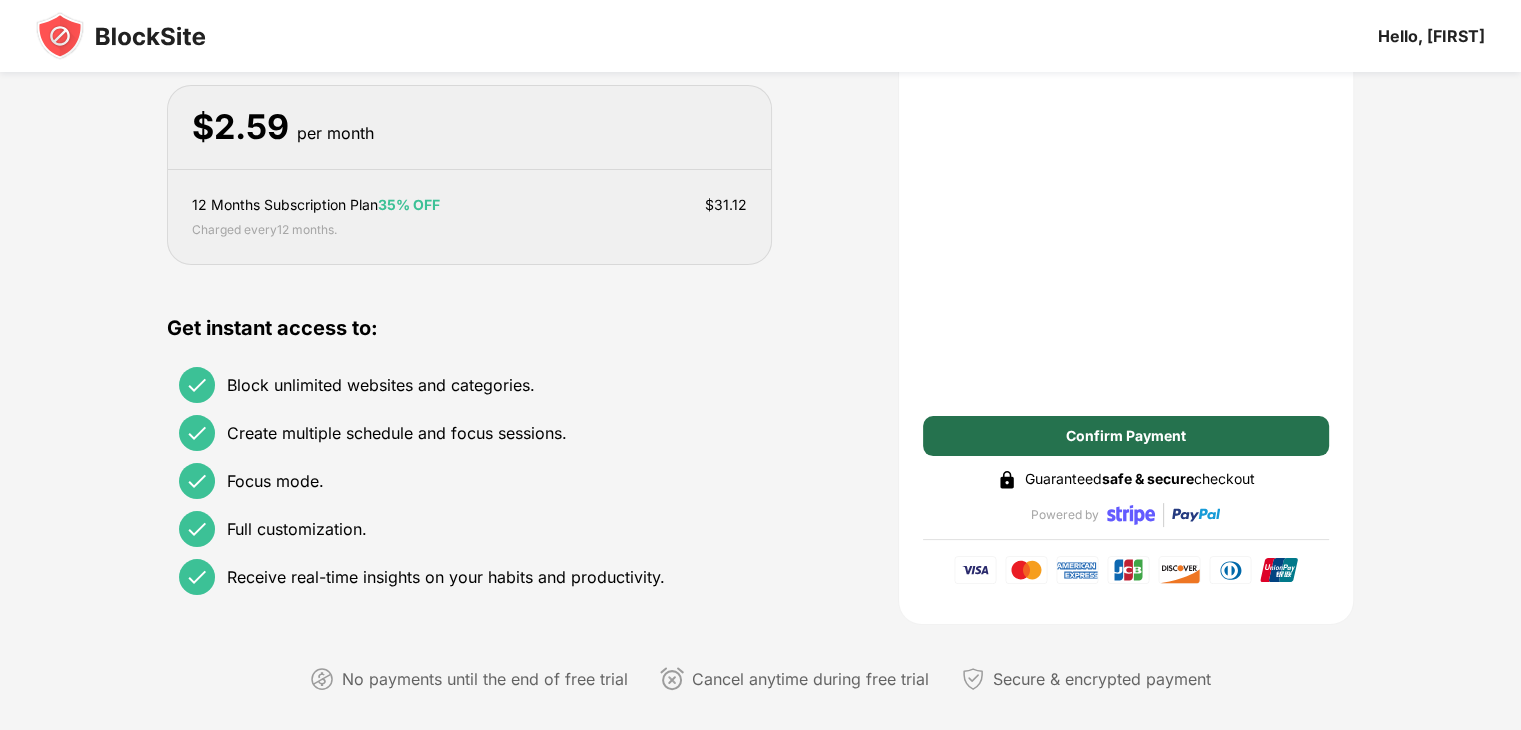 click on "Confirm Payment" at bounding box center (1126, 436) 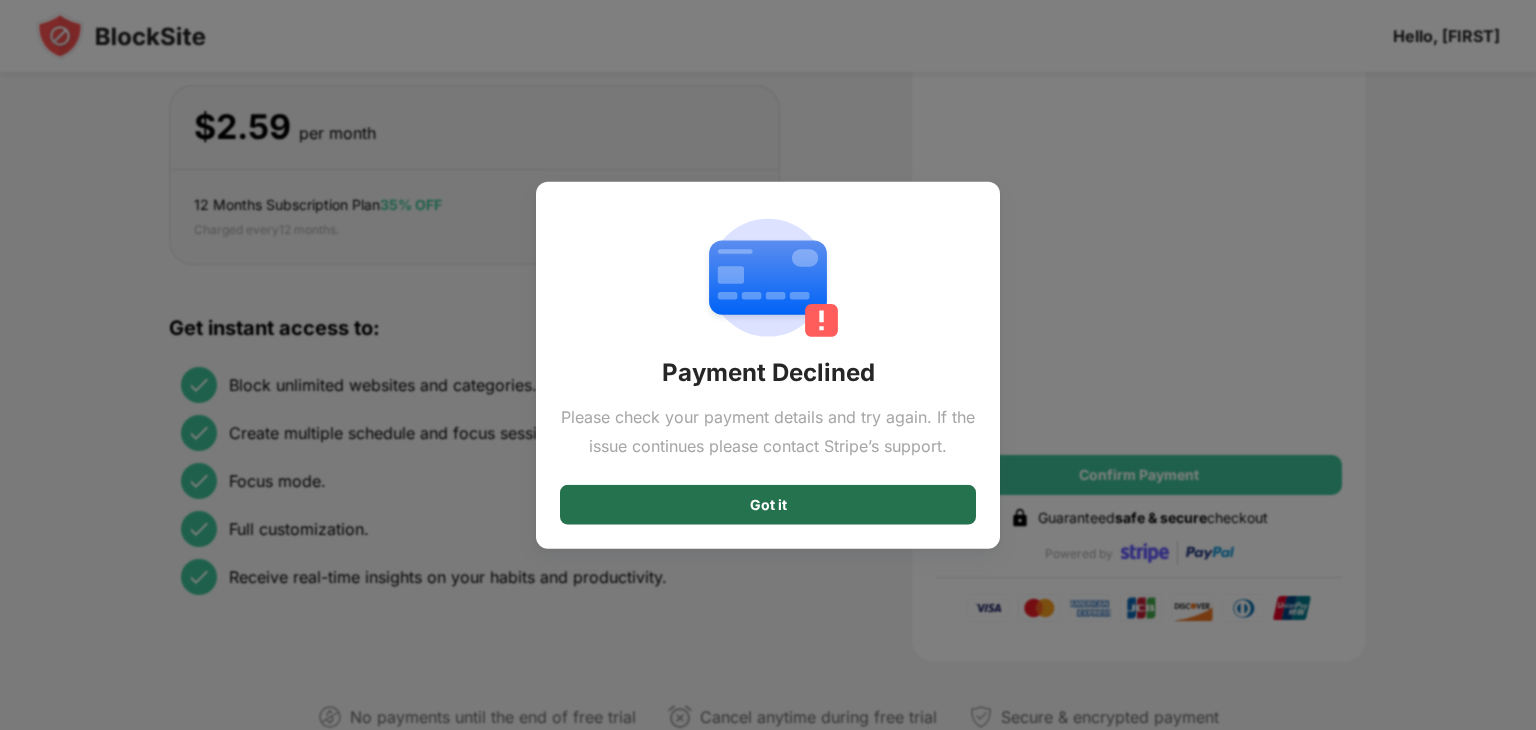 click on "Got it" at bounding box center (768, 504) 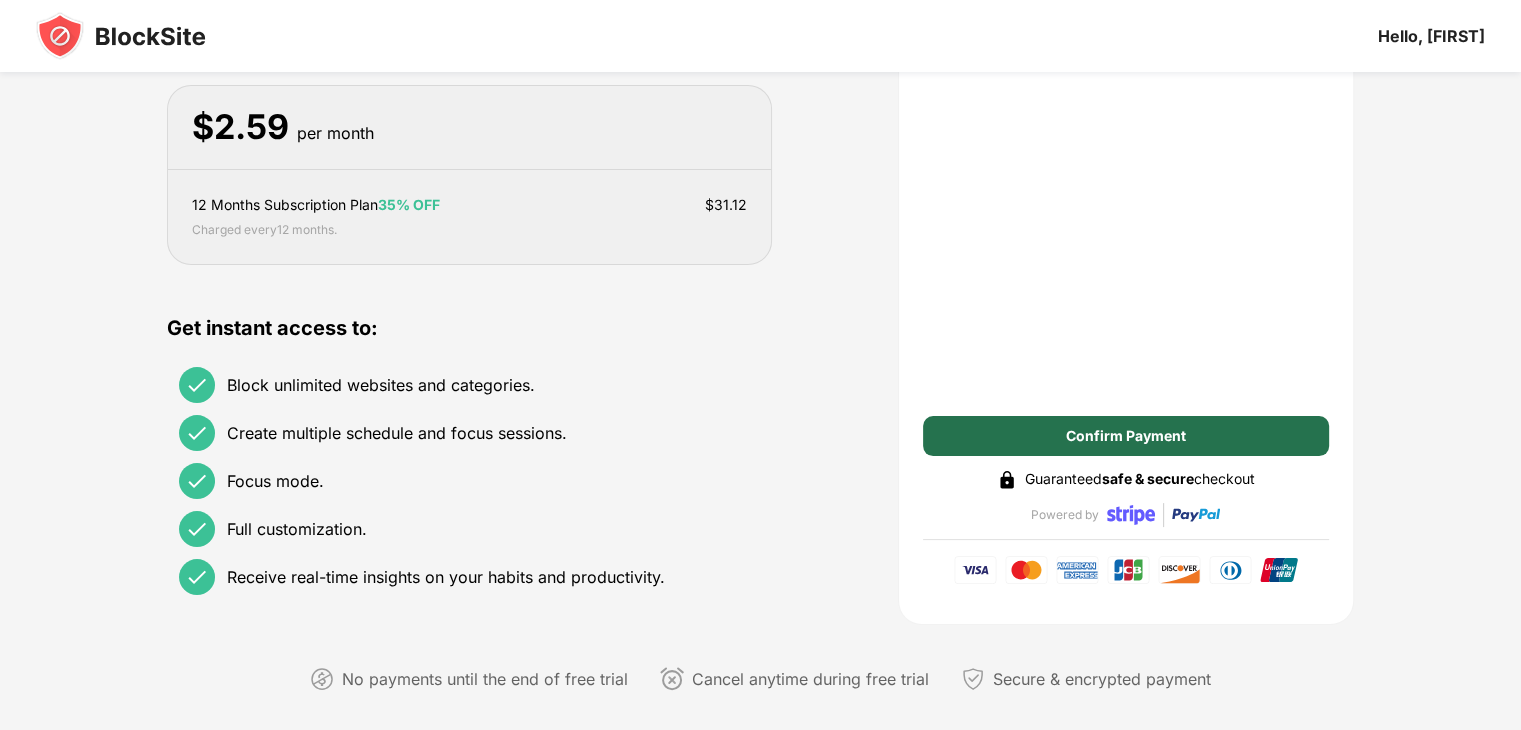 click on "Confirm Payment" at bounding box center [1126, 436] 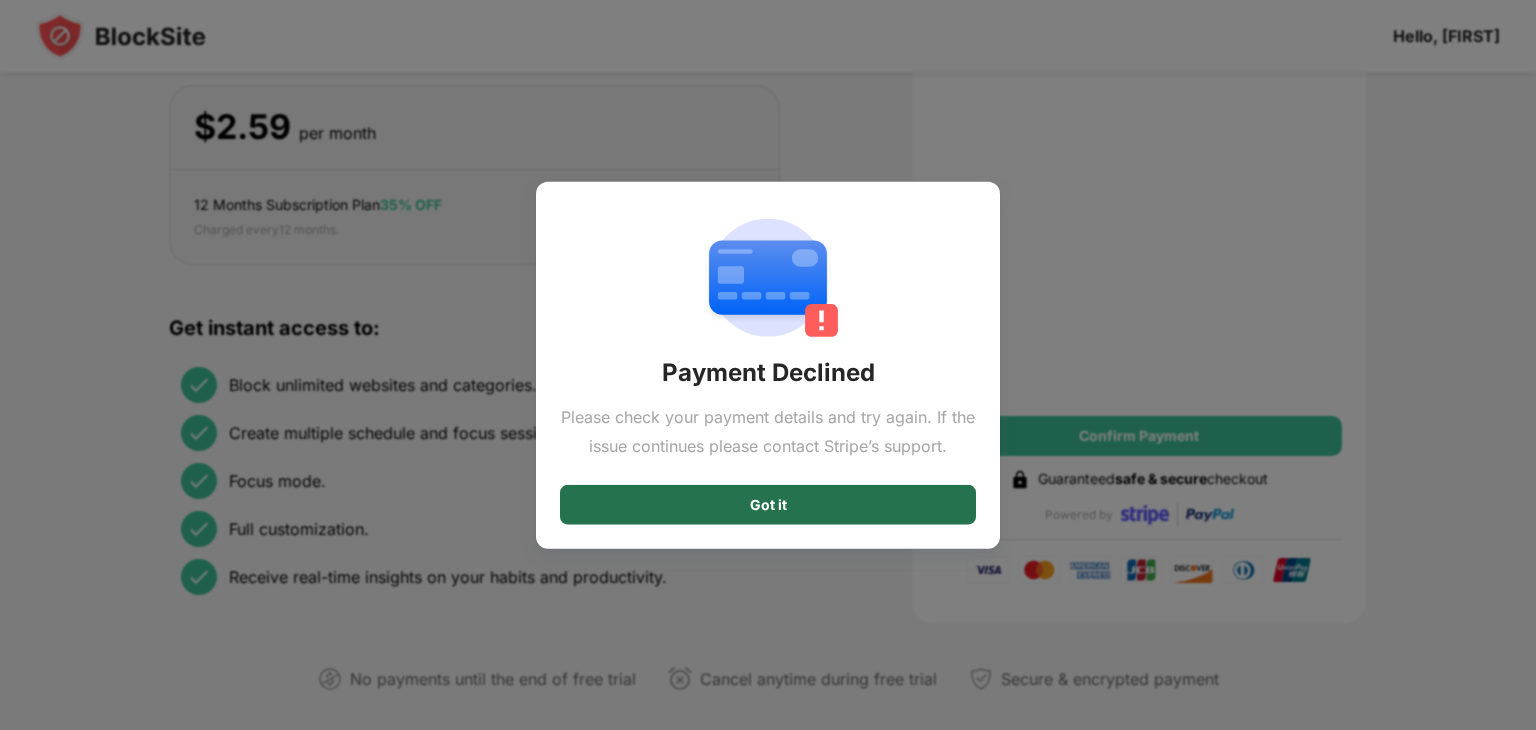 click on "Got it" at bounding box center (768, 504) 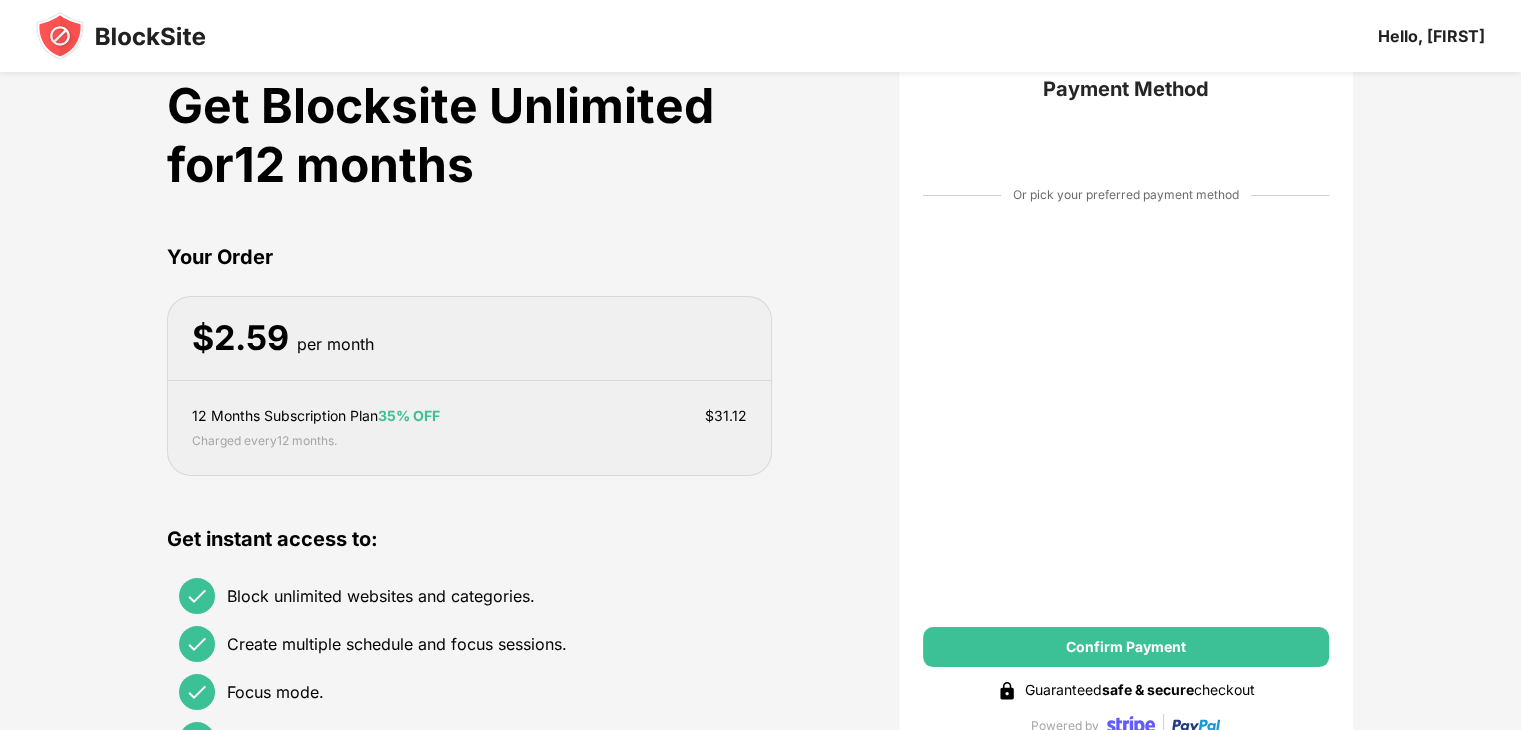 scroll, scrollTop: 71, scrollLeft: 0, axis: vertical 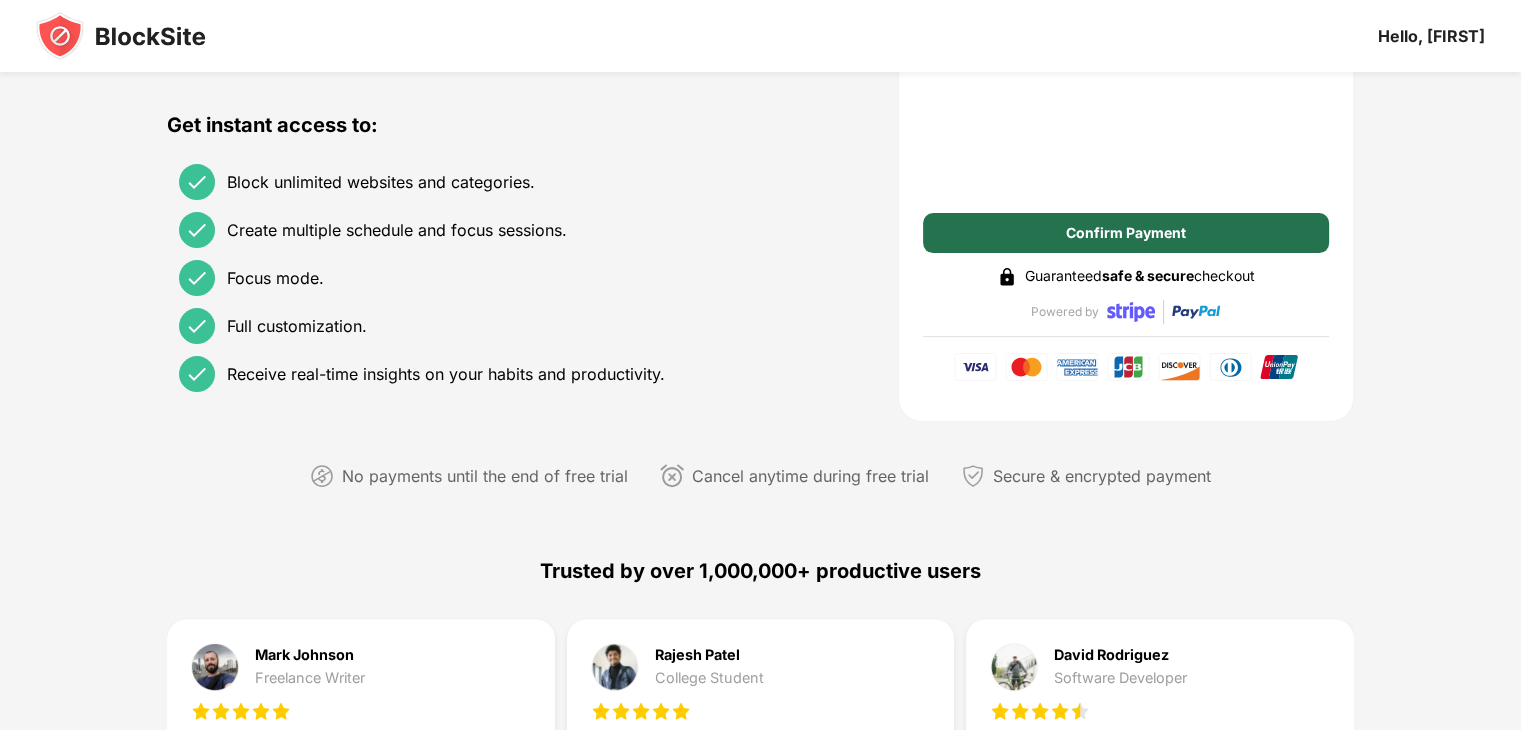 click on "Confirm Payment" at bounding box center (1126, 233) 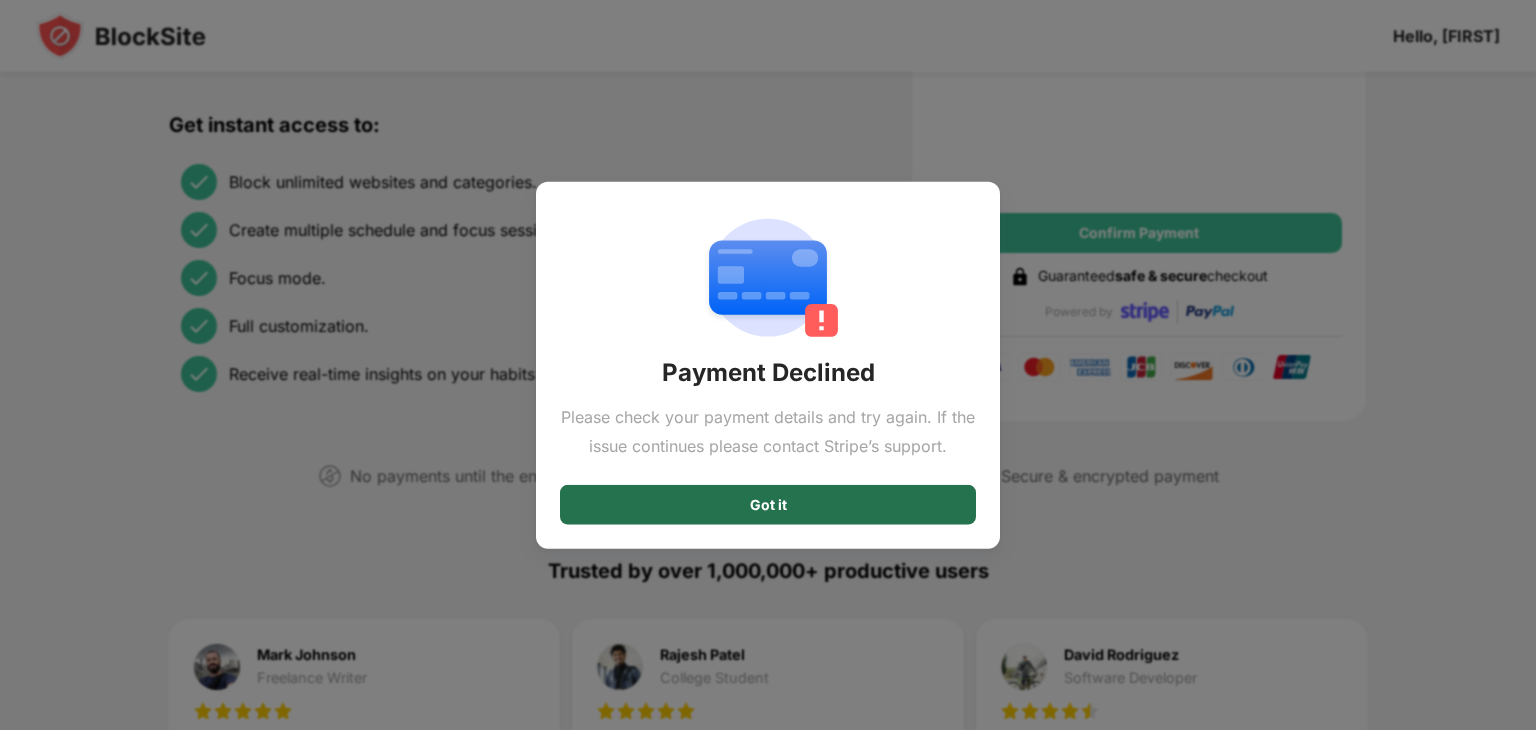 click on "Got it" at bounding box center (768, 504) 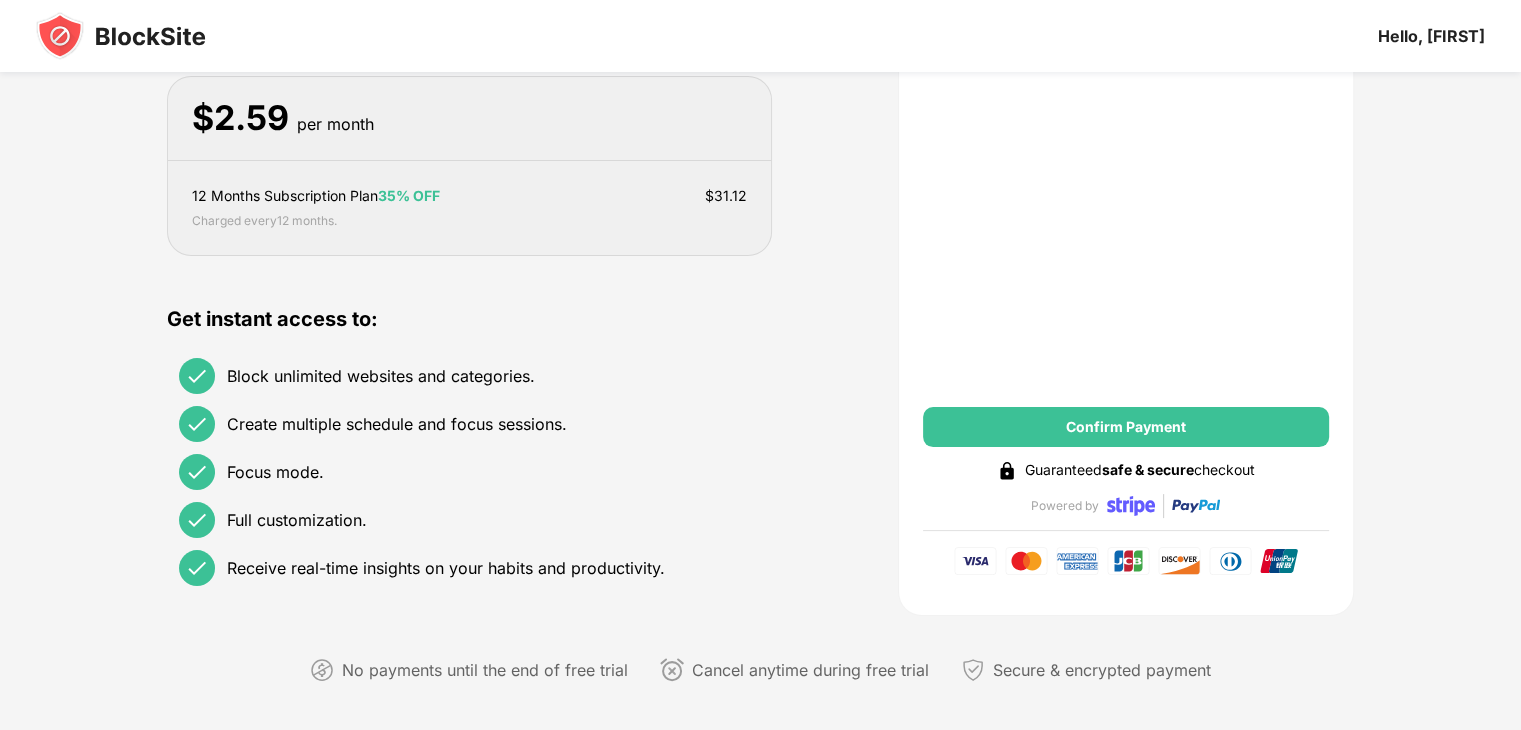 scroll, scrollTop: 81, scrollLeft: 0, axis: vertical 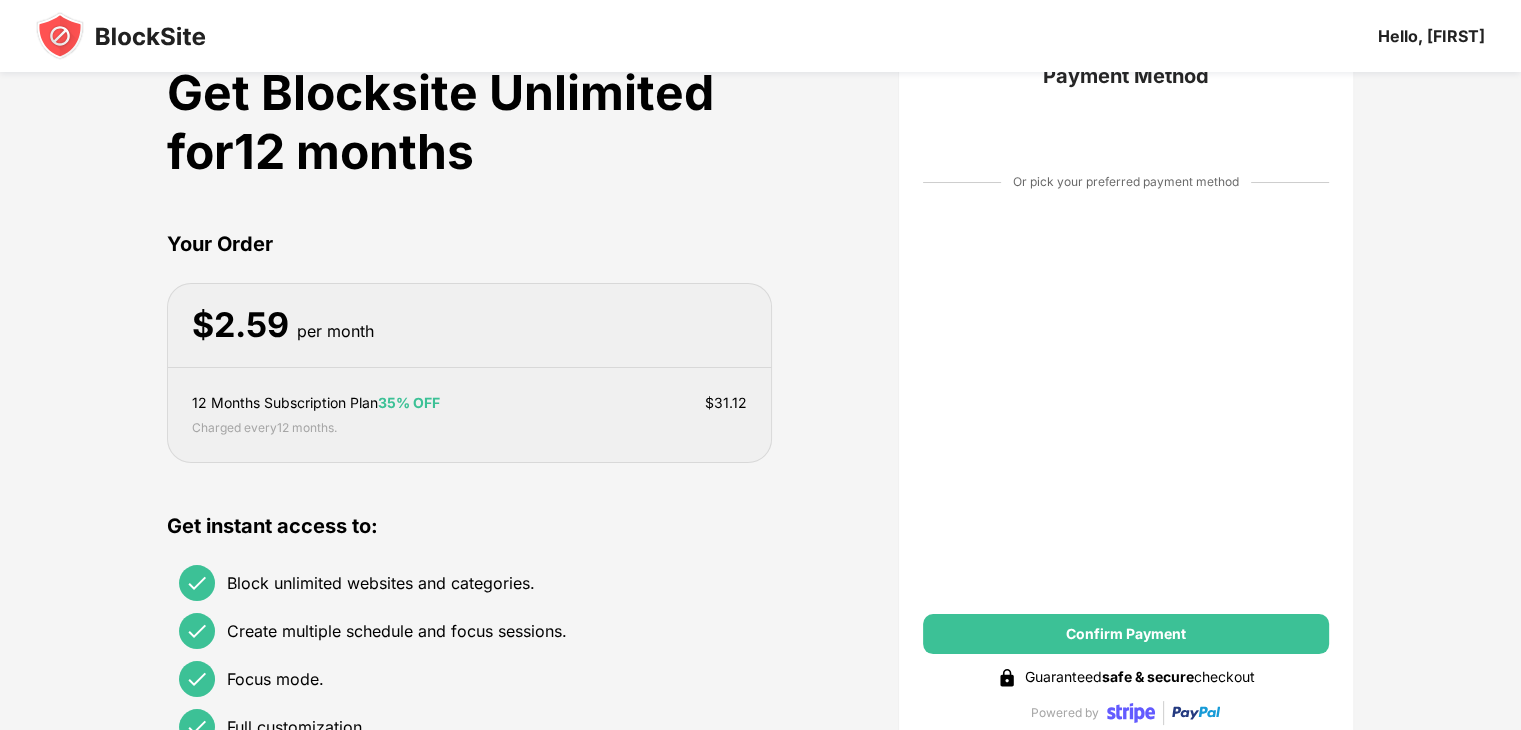 click on "LIMITED TIME OFFER Get Blocksite Unlimited for  12 months Your Order $ 2.59 per month 12 Months Subscription Plan  35% OFF $ 31.12 Charged every  12 months . Get instant access to: Block unlimited websites and categories. Create multiple schedule and focus sessions. Focus mode. Full customization. Receive real-time insights on your habits and productivity. Payment Method Or pick your preferred payment method Confirm Payment Guaranteed  safe & secure  checkout Powered by No payments until the end of free trial Cancel anytime during free trial Secure & encrypted payment Trusted by over 1,000,000+ productive users Mark Johnson Freelance Writer BlockSite saved me 2 hours a day. Now I spend more time with my family and less time doom-scrolling. Rajesh Patel College Student I finished my project a whole week earlier thanks to BlockSite. No more endless Reddit holes. David Rodriguez Software Developer I was shocked to see I wasted 10 hours a week on social media. BlockSite helped me stop.   As seen on   Featured by" at bounding box center (760, 975) 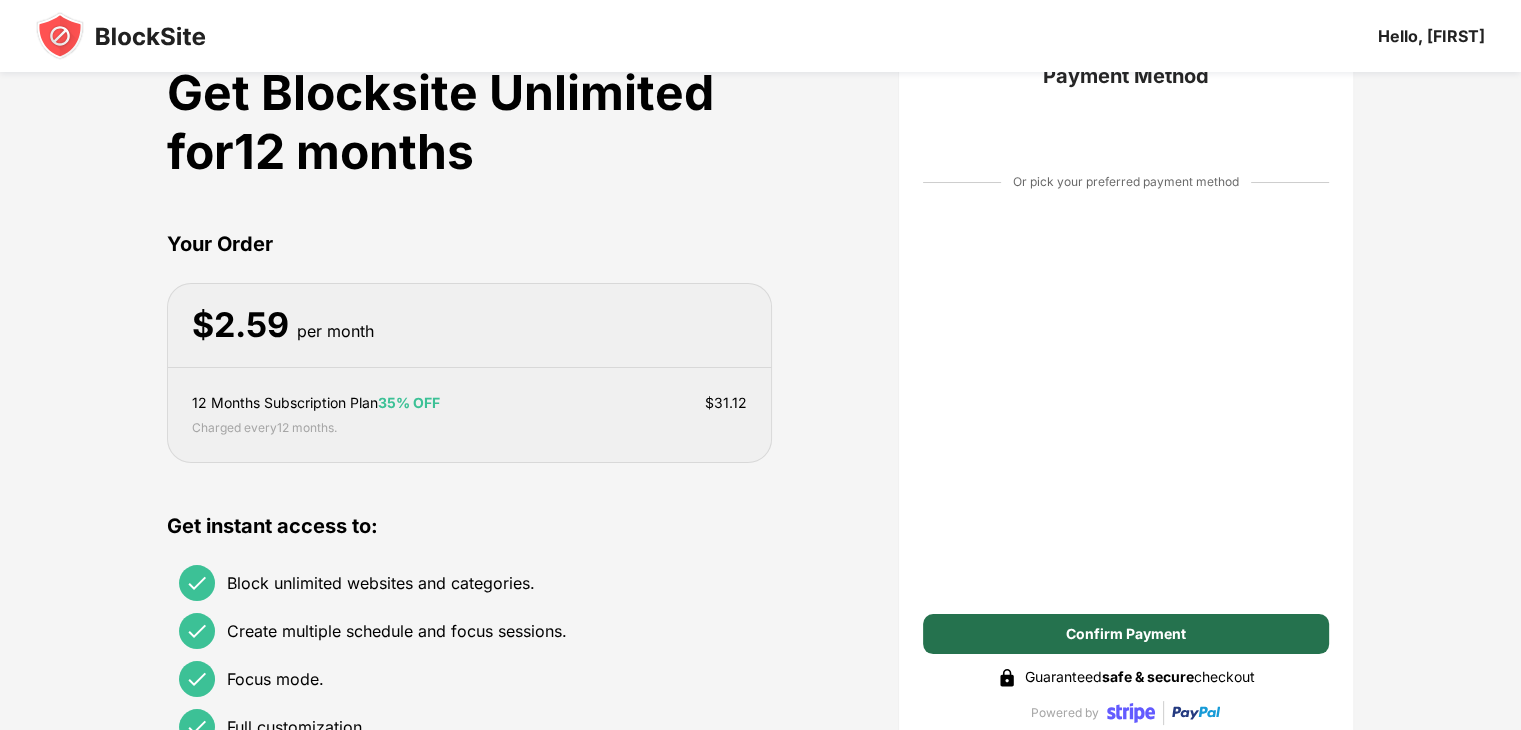 click on "Confirm Payment" at bounding box center [1126, 634] 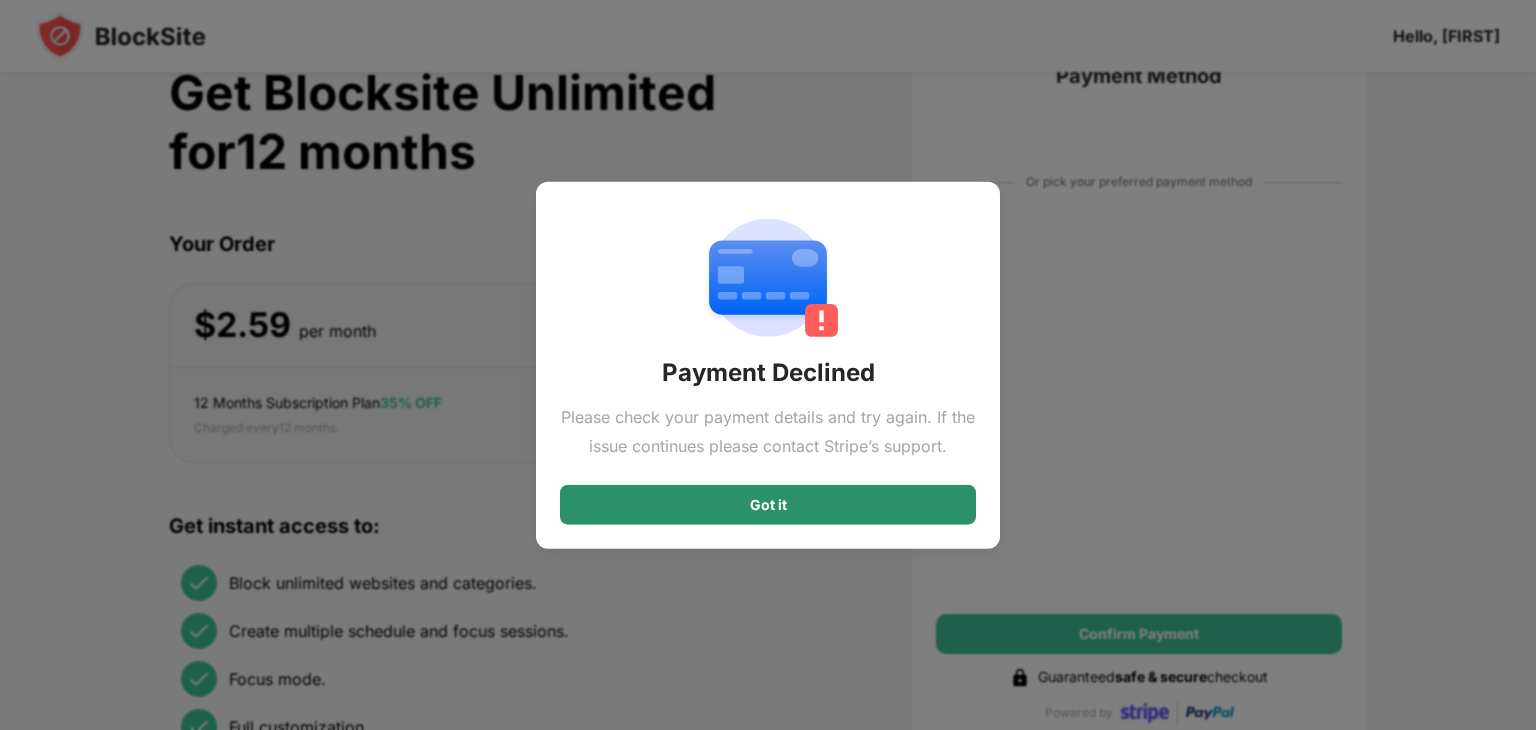 click on "Got it" at bounding box center (768, 504) 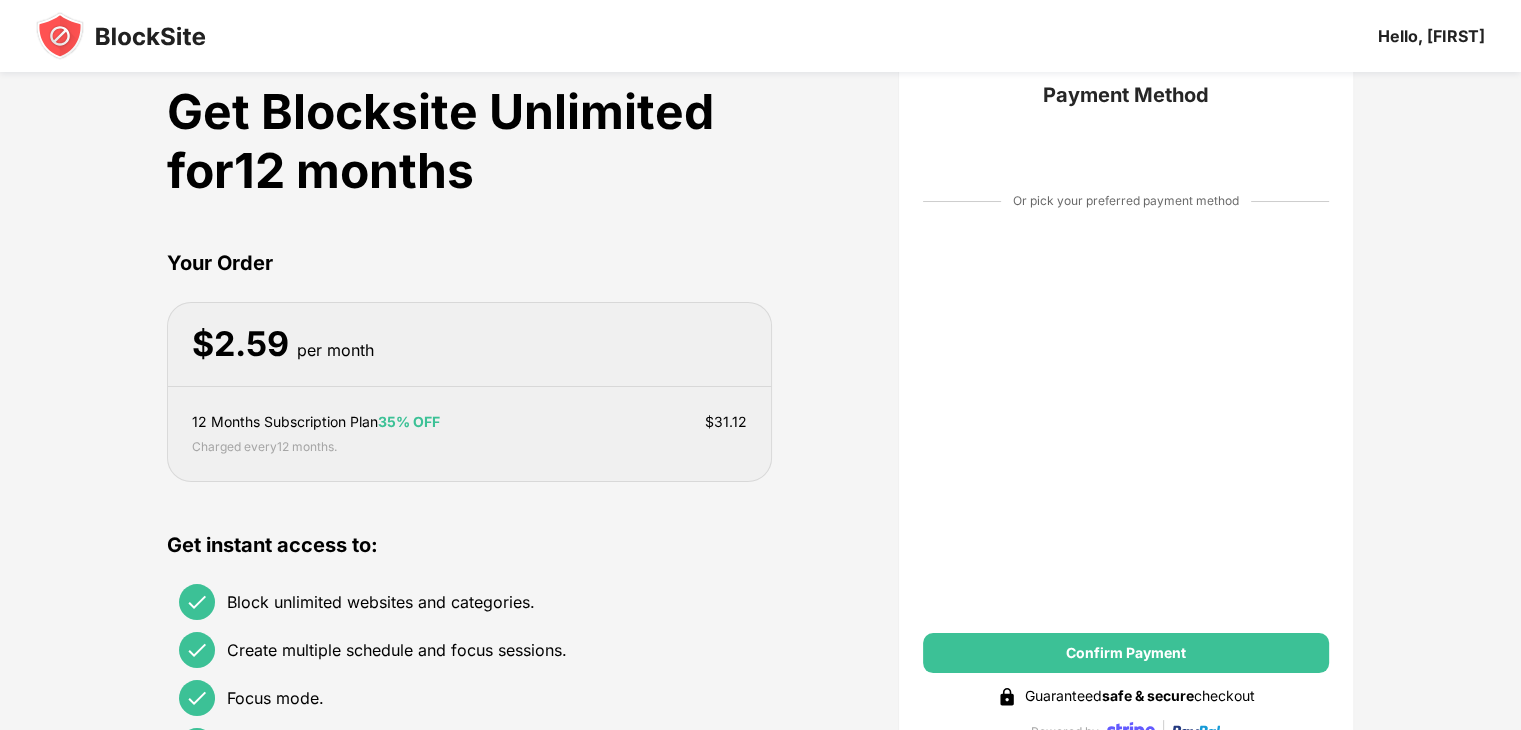scroll, scrollTop: 0, scrollLeft: 0, axis: both 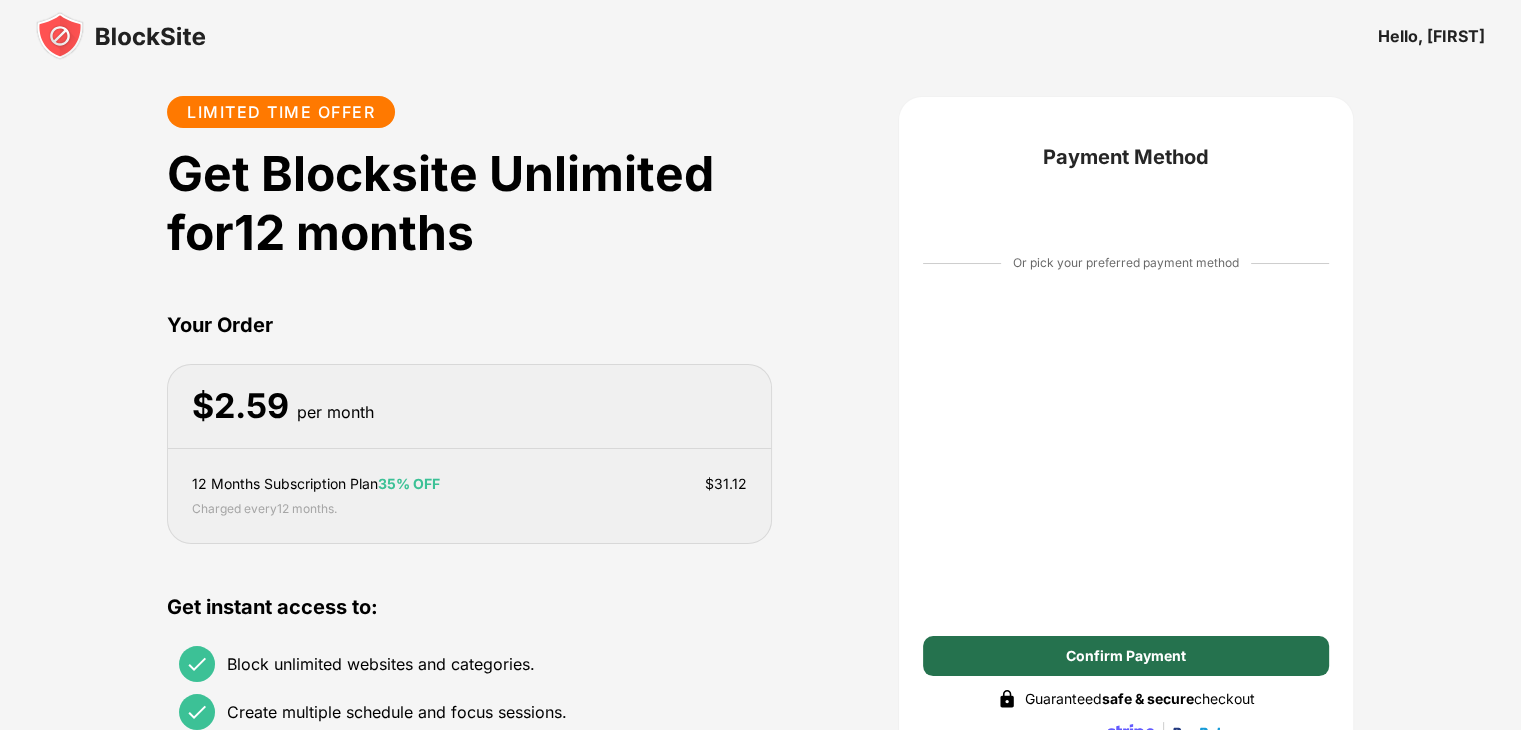 click on "Confirm Payment" at bounding box center (1126, 656) 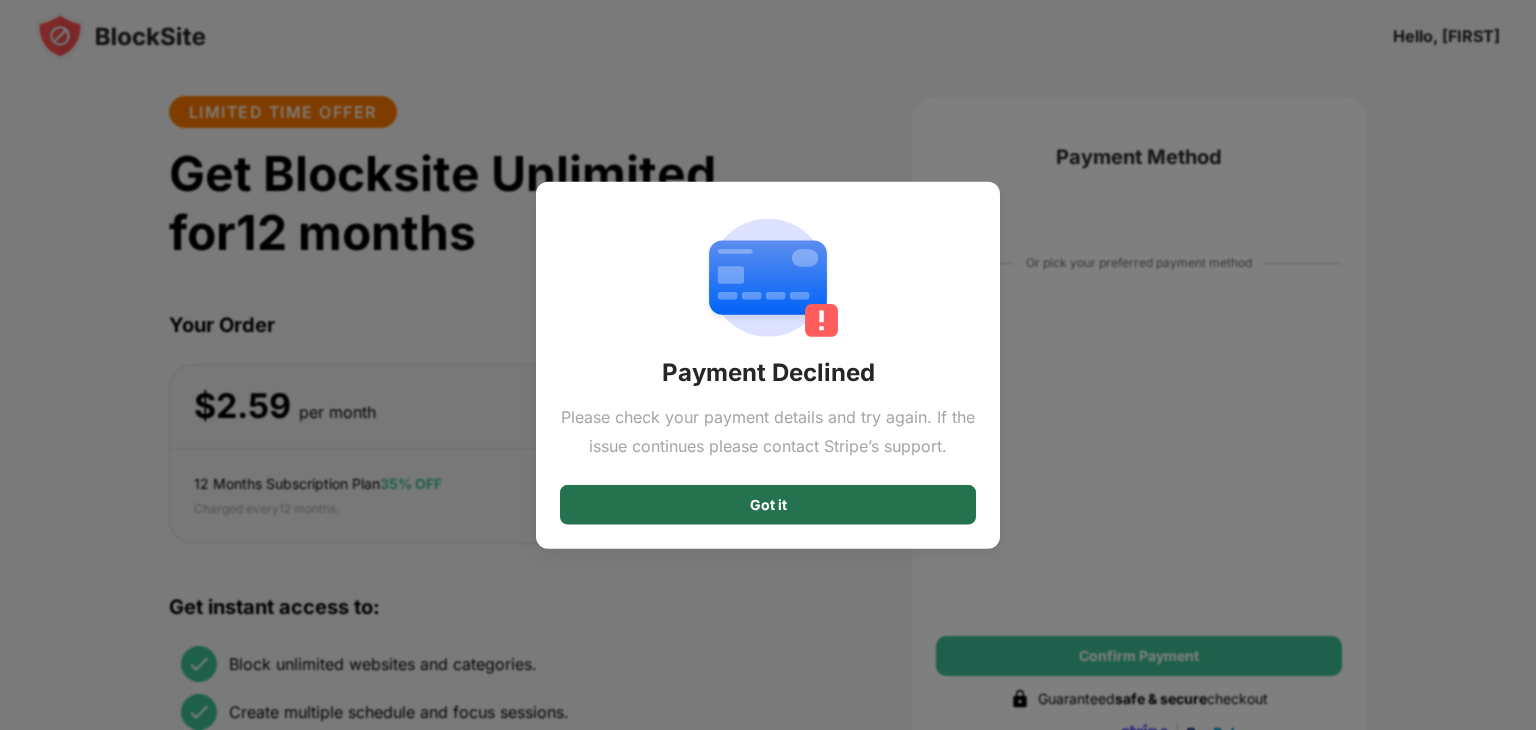 click on "Got it" at bounding box center (768, 504) 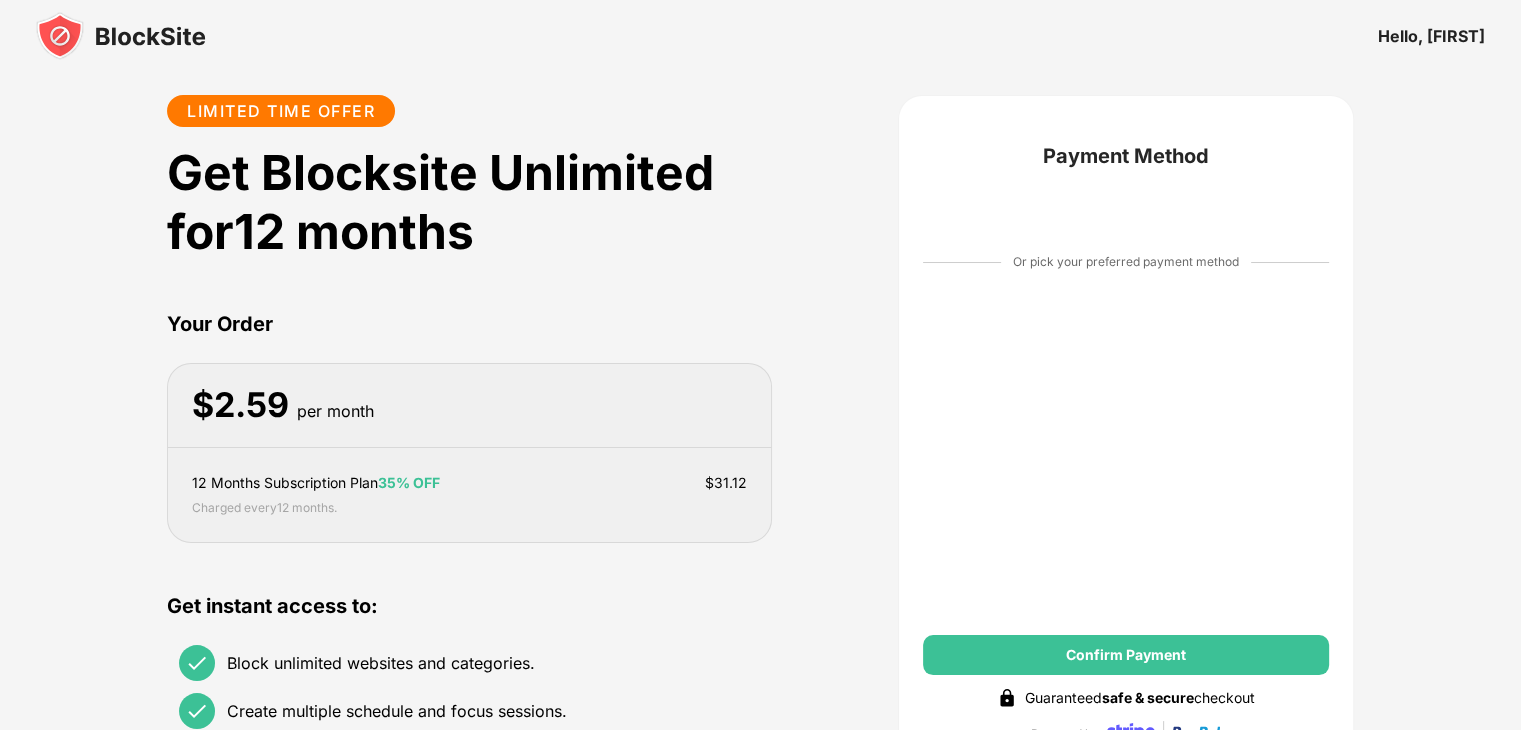 scroll, scrollTop: 0, scrollLeft: 0, axis: both 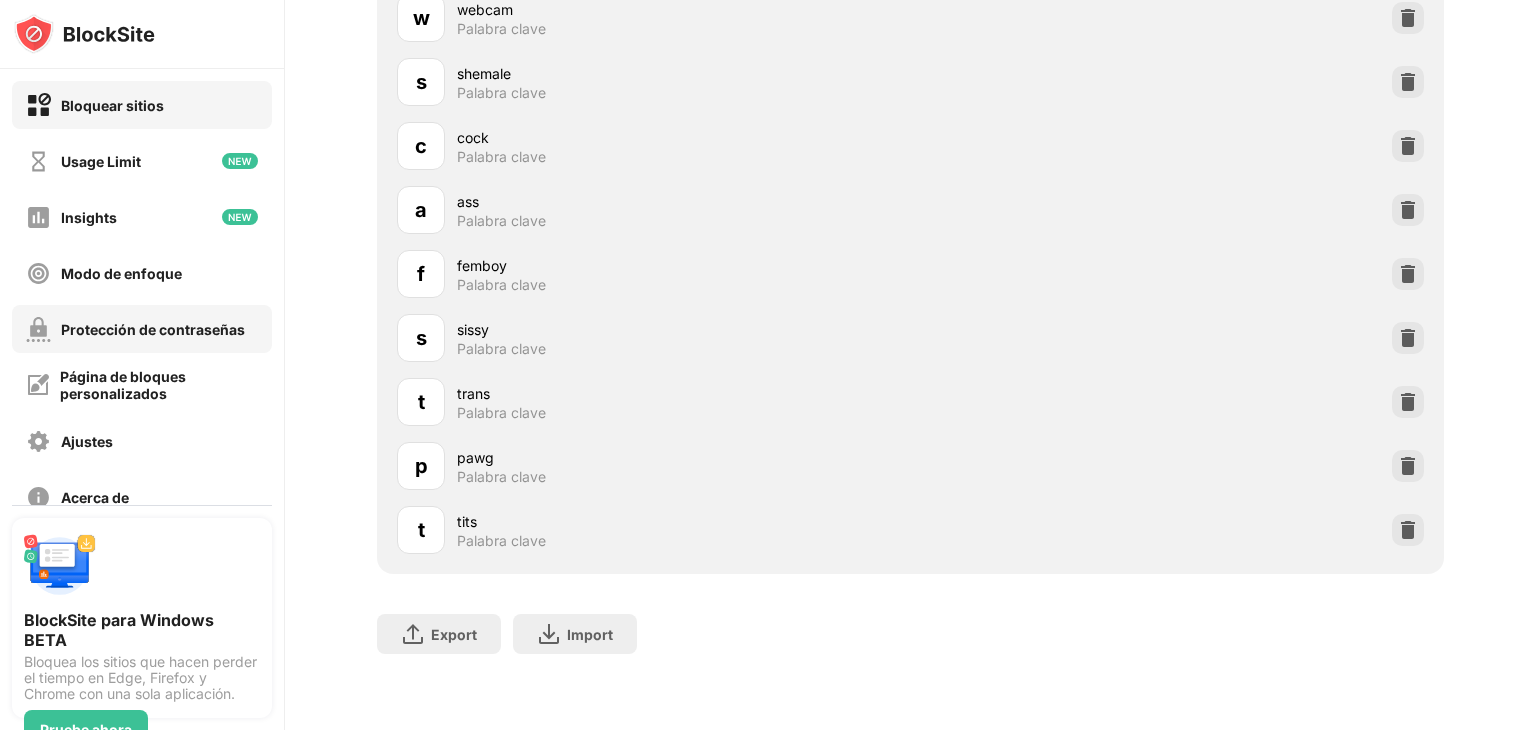 click on "Protección de contraseñas" at bounding box center [153, 329] 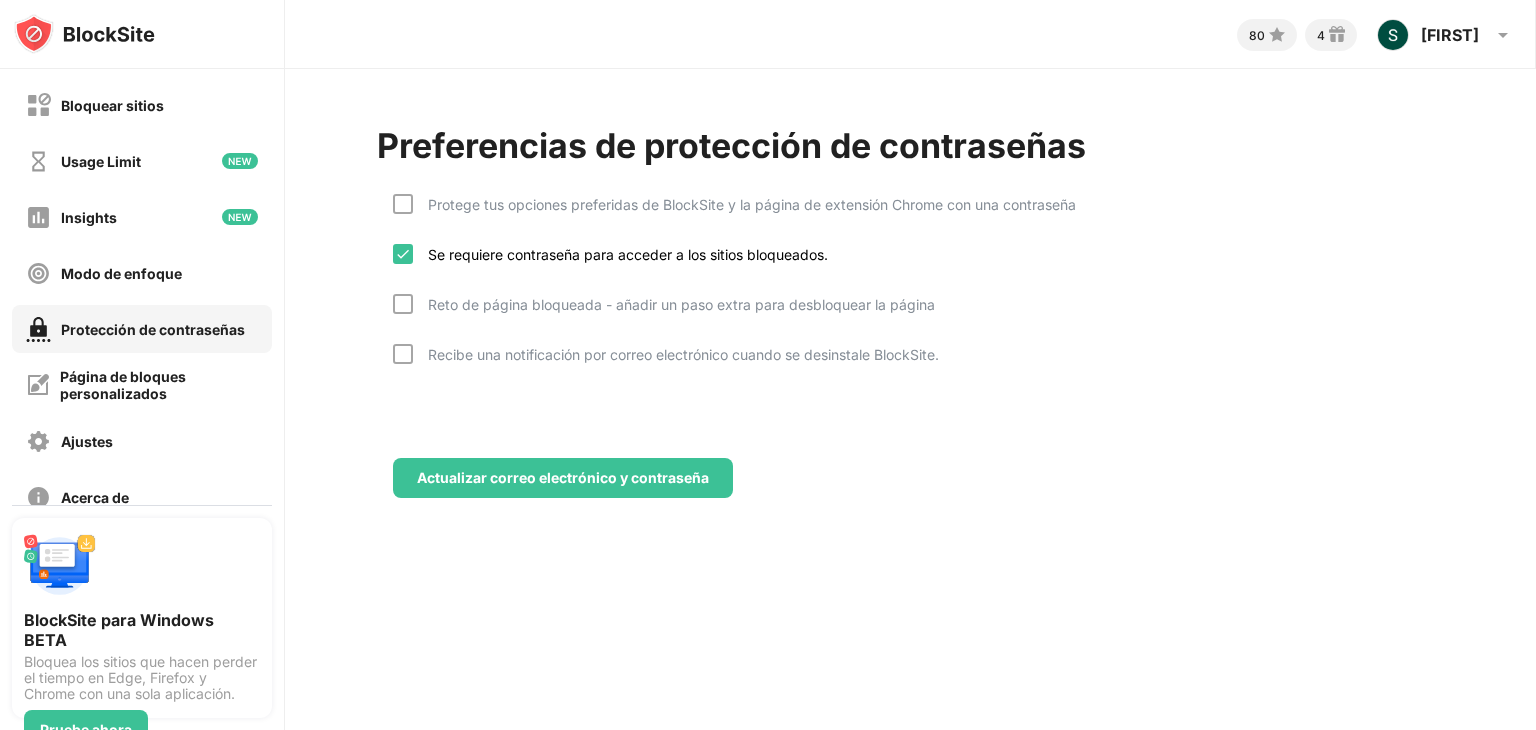 scroll, scrollTop: 0, scrollLeft: 0, axis: both 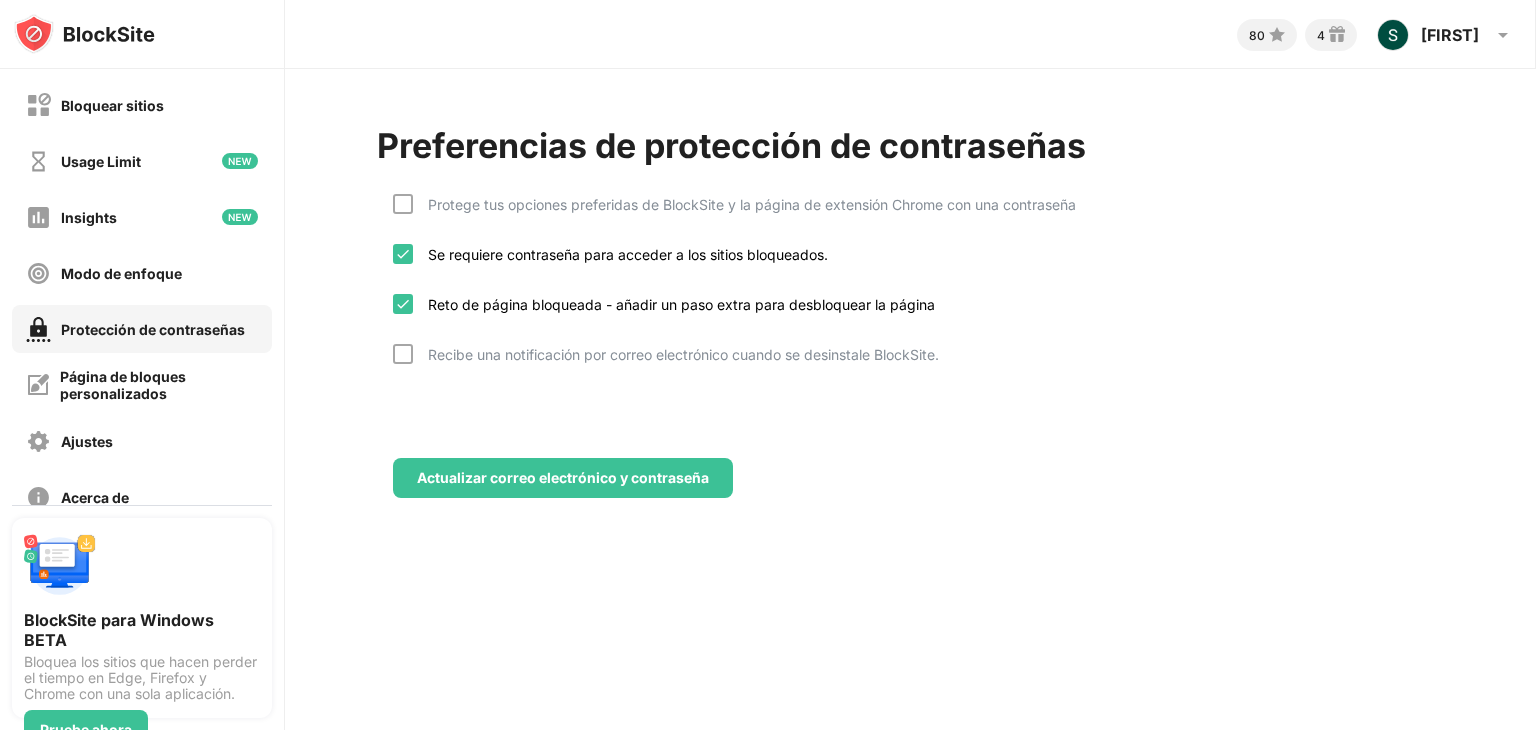 click on "Protege tus opciones preferidas de BlockSite y la página de extensión Chrome con una contraseña" at bounding box center [744, 204] 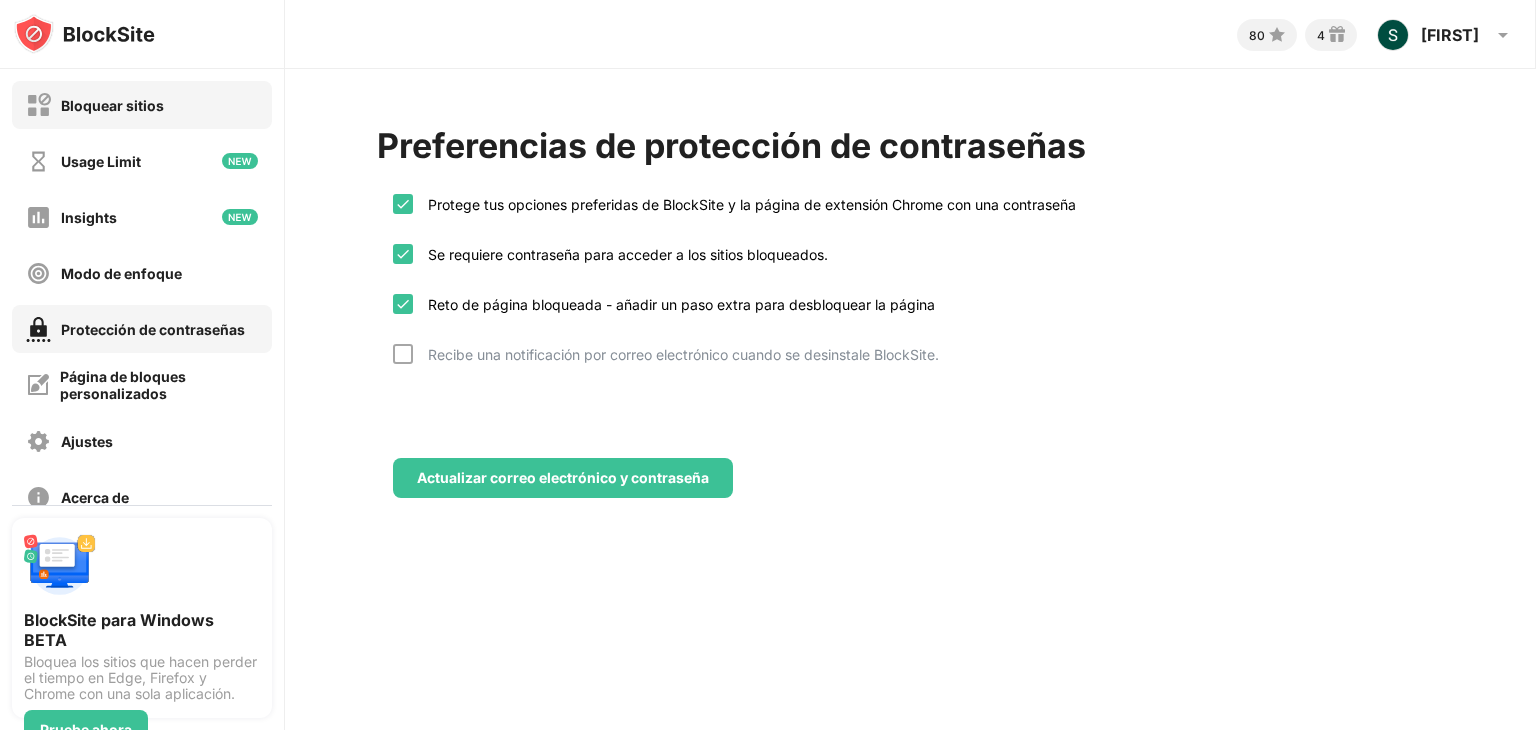 click on "Bloquear sitios" at bounding box center (142, 105) 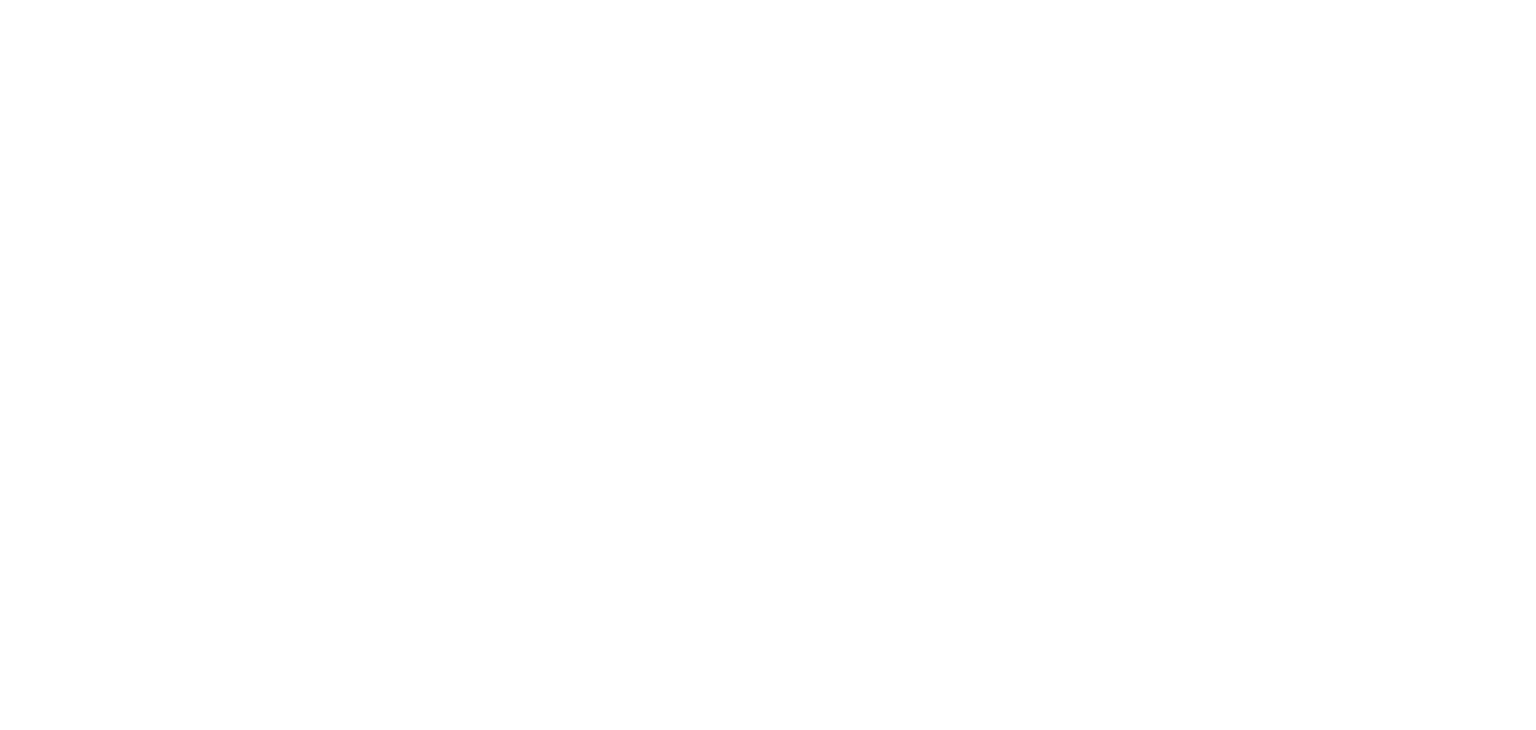scroll, scrollTop: 0, scrollLeft: 0, axis: both 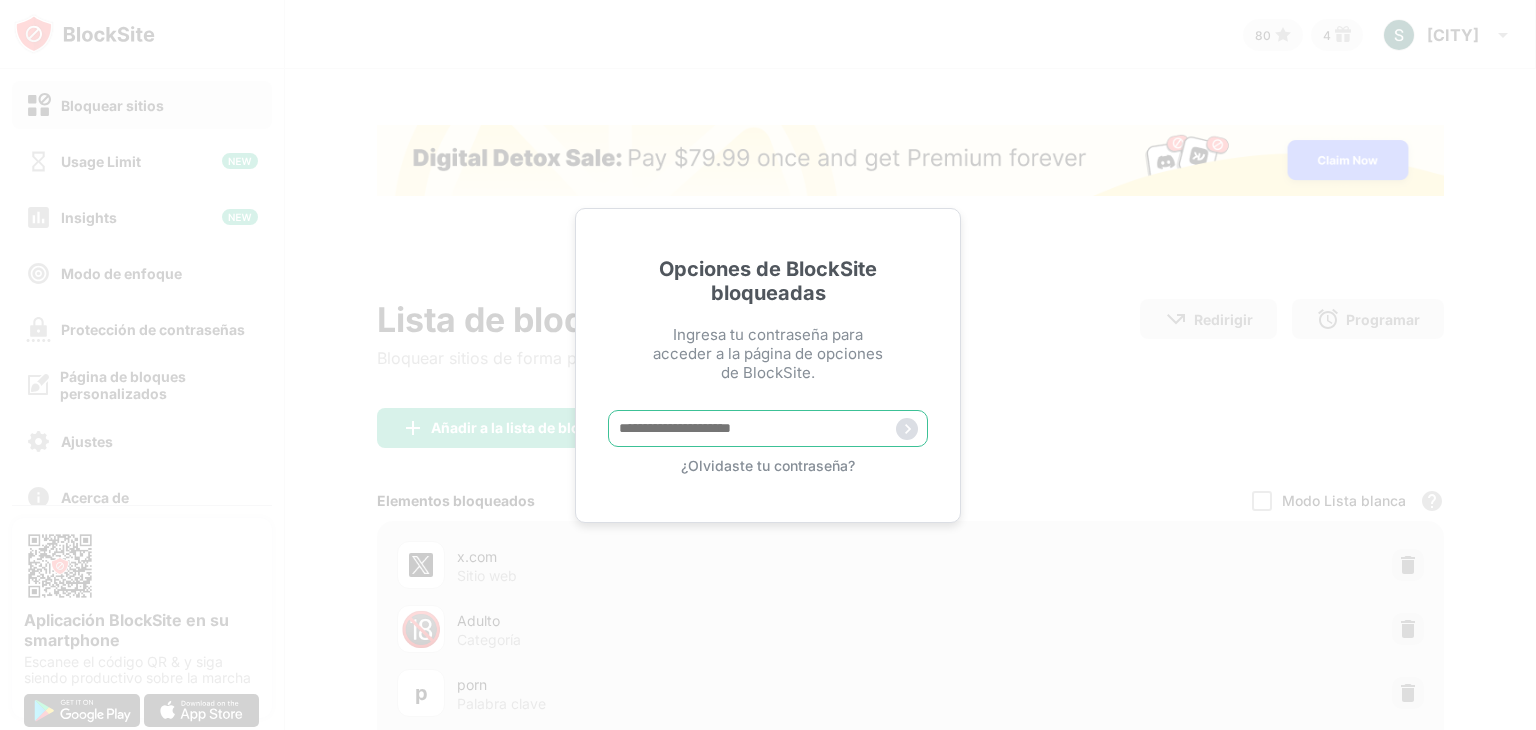 click at bounding box center [768, 428] 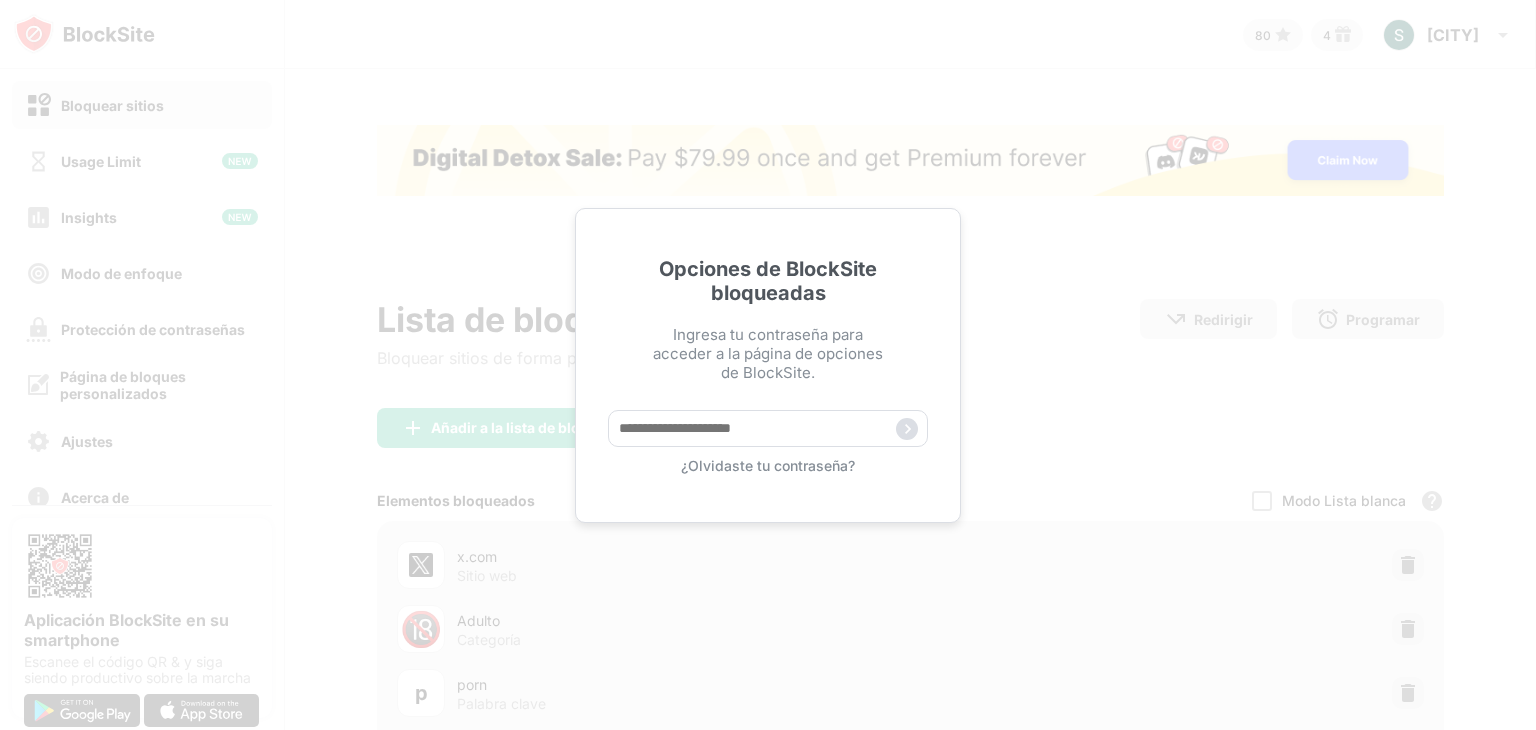 click on "Opciones de BlockSite bloqueadas Ingresa tu contraseña para acceder a la página de opciones de BlockSite. ¿Olvidaste tu contraseña?" at bounding box center [768, 365] 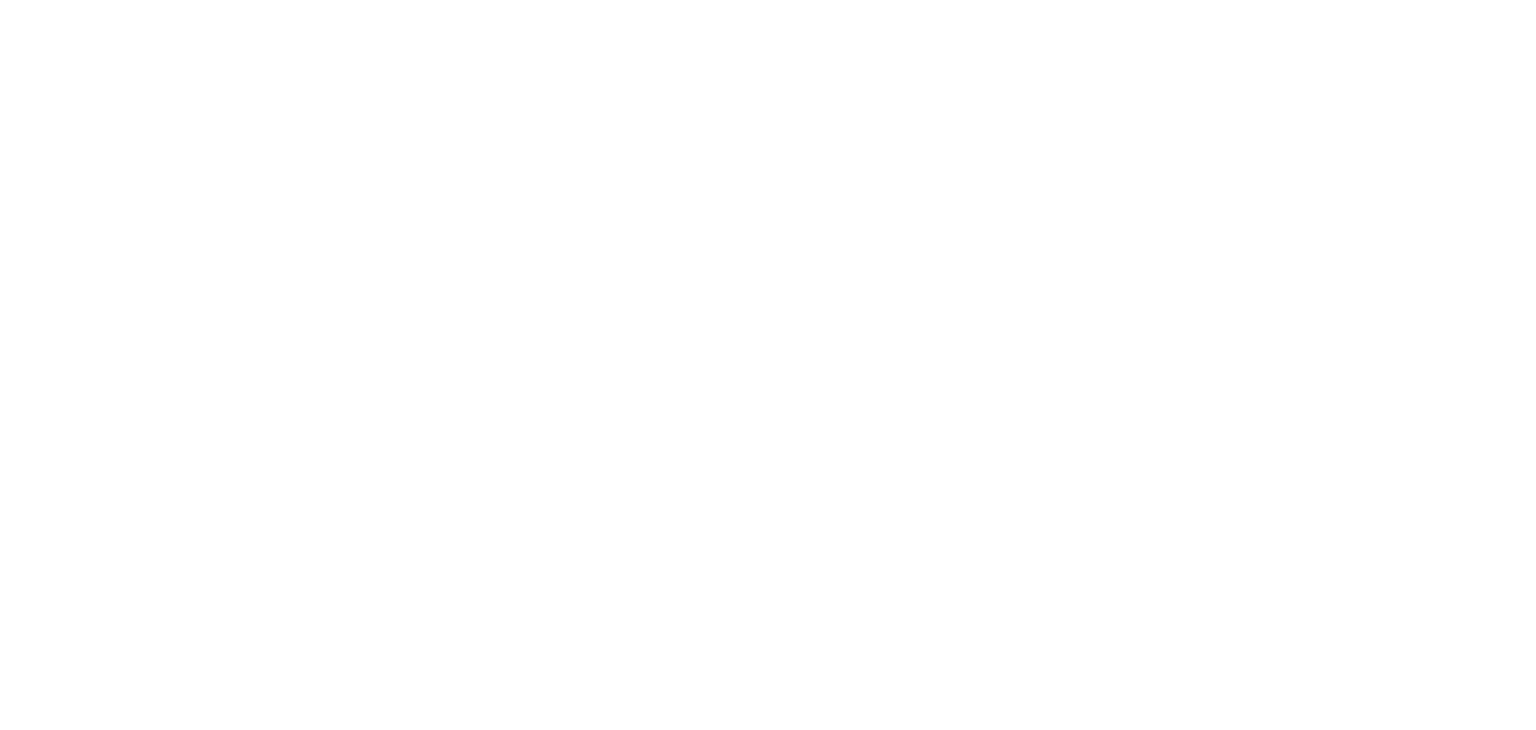 scroll, scrollTop: 0, scrollLeft: 0, axis: both 